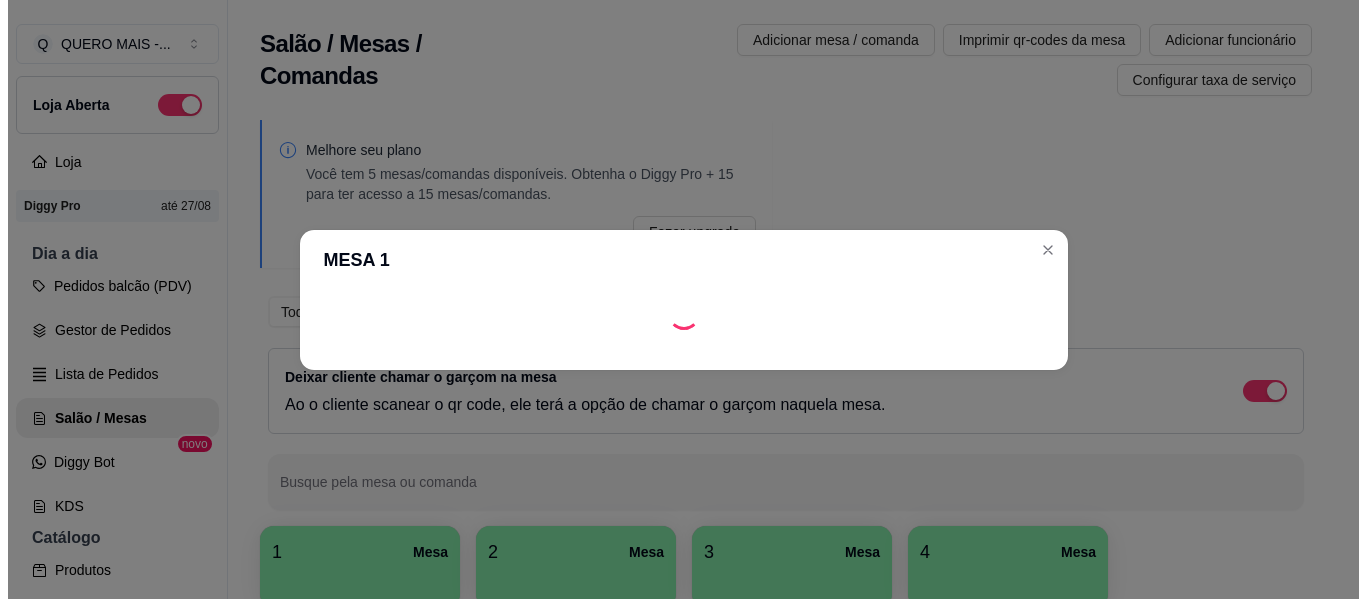 scroll, scrollTop: 0, scrollLeft: 0, axis: both 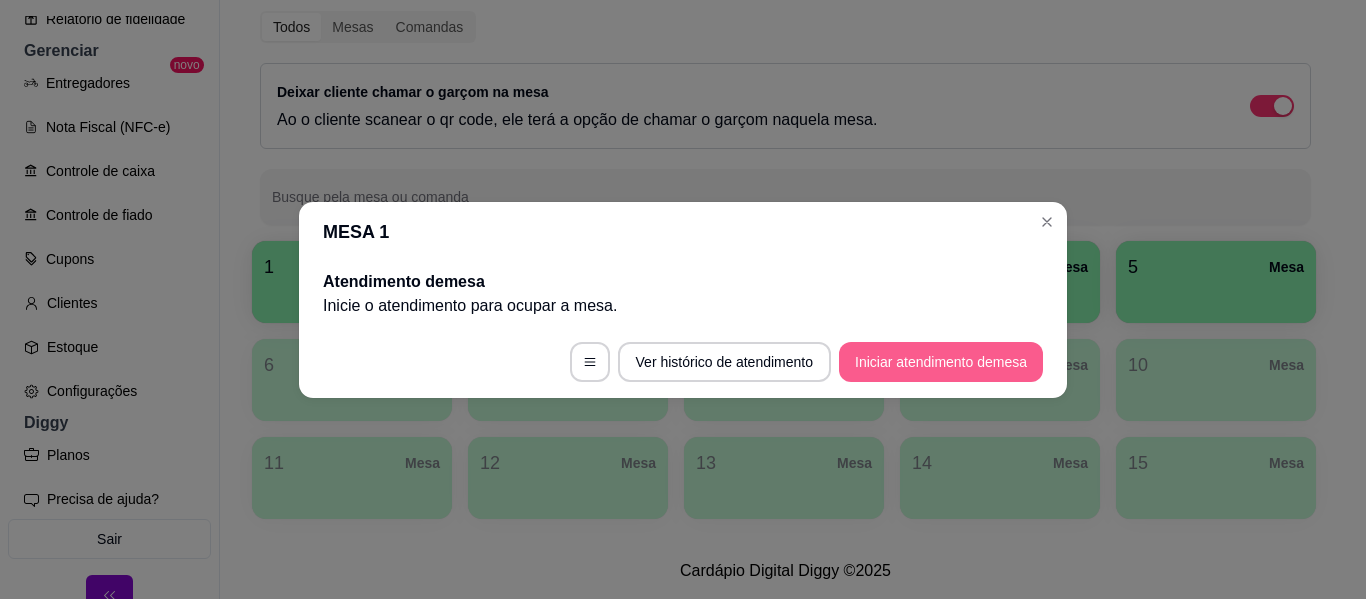 click on "Iniciar atendimento de  mesa" at bounding box center [941, 362] 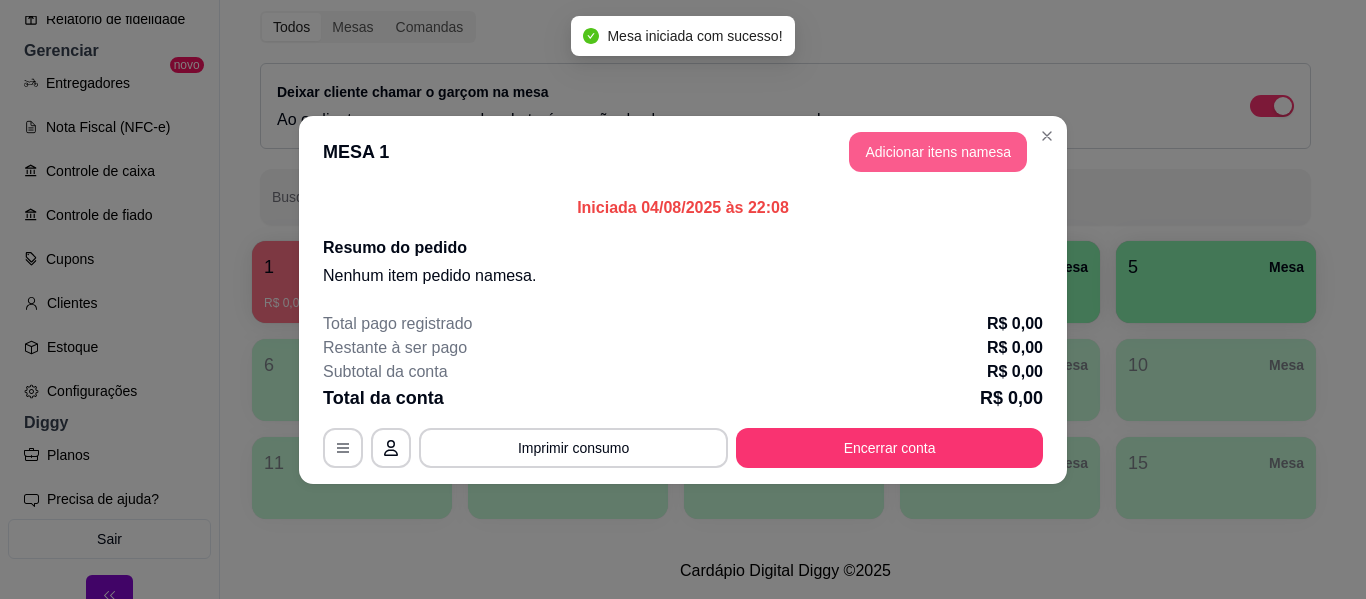 click on "Adicionar itens na  mesa" at bounding box center [938, 152] 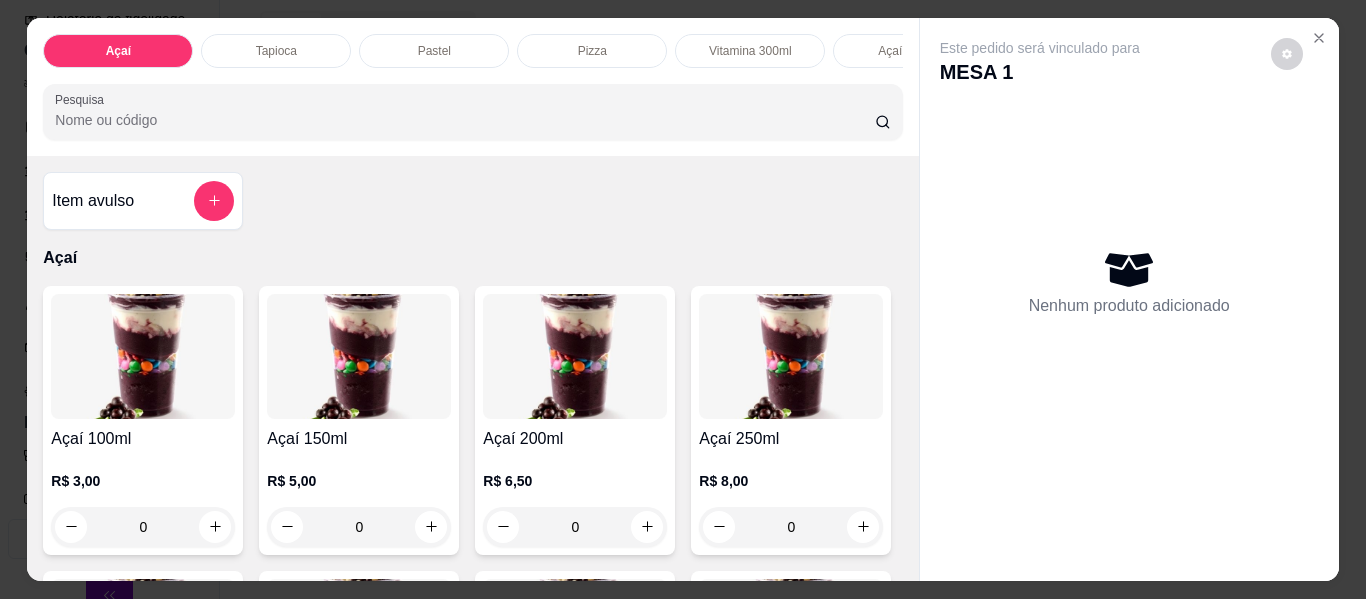 scroll, scrollTop: 0, scrollLeft: 859, axis: horizontal 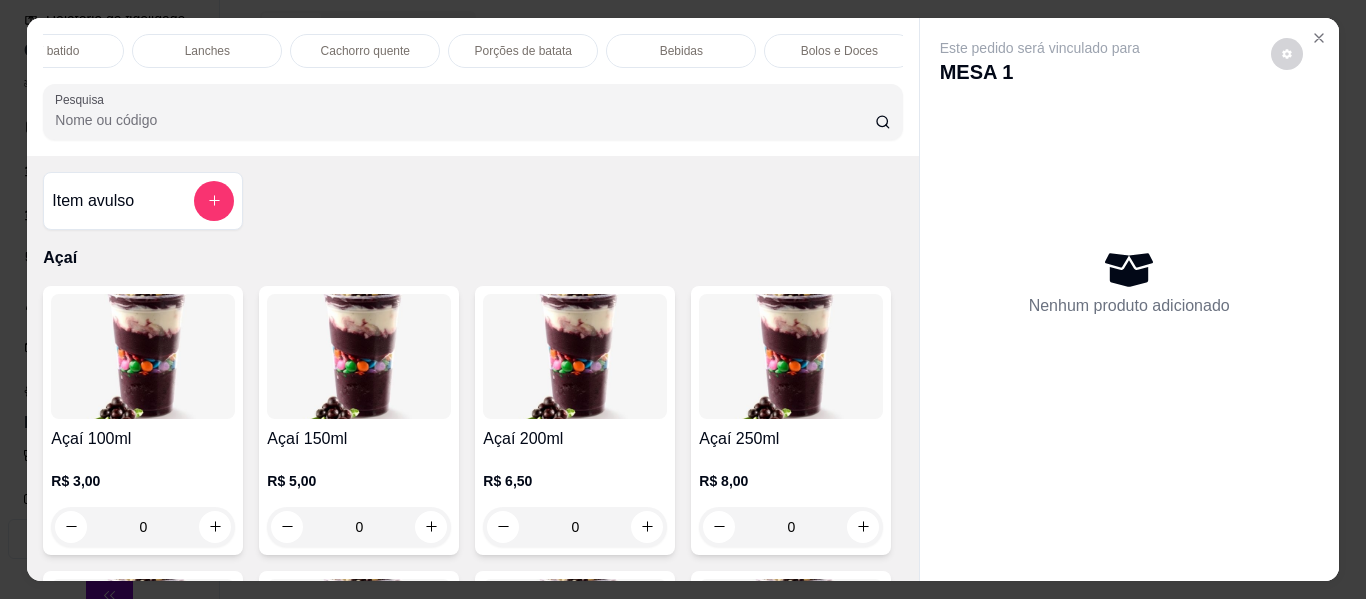 click on "Lanches" at bounding box center (207, 51) 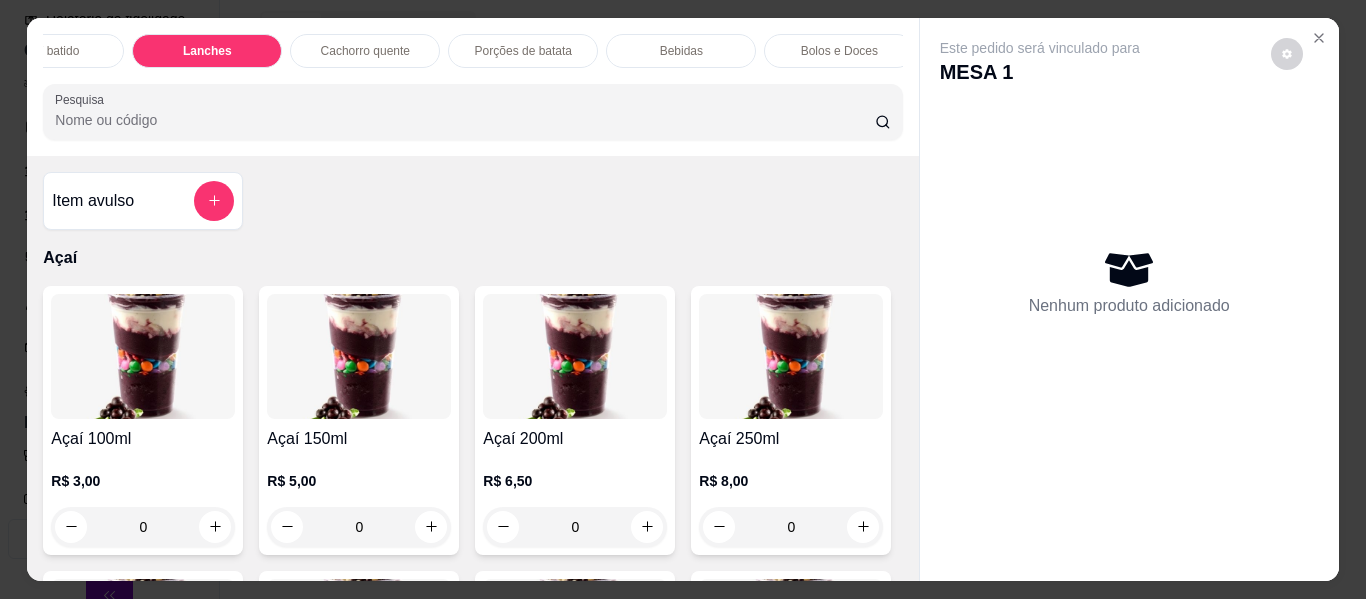 scroll, scrollTop: 3561, scrollLeft: 0, axis: vertical 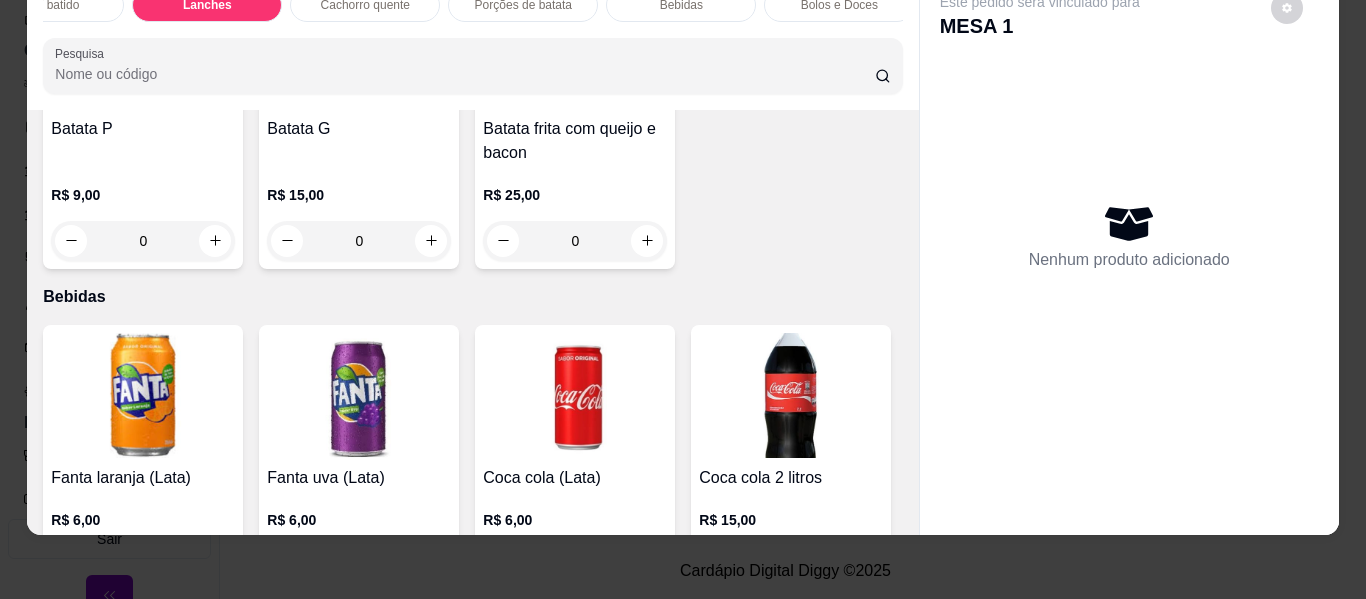 click on "0" at bounding box center [575, -433] 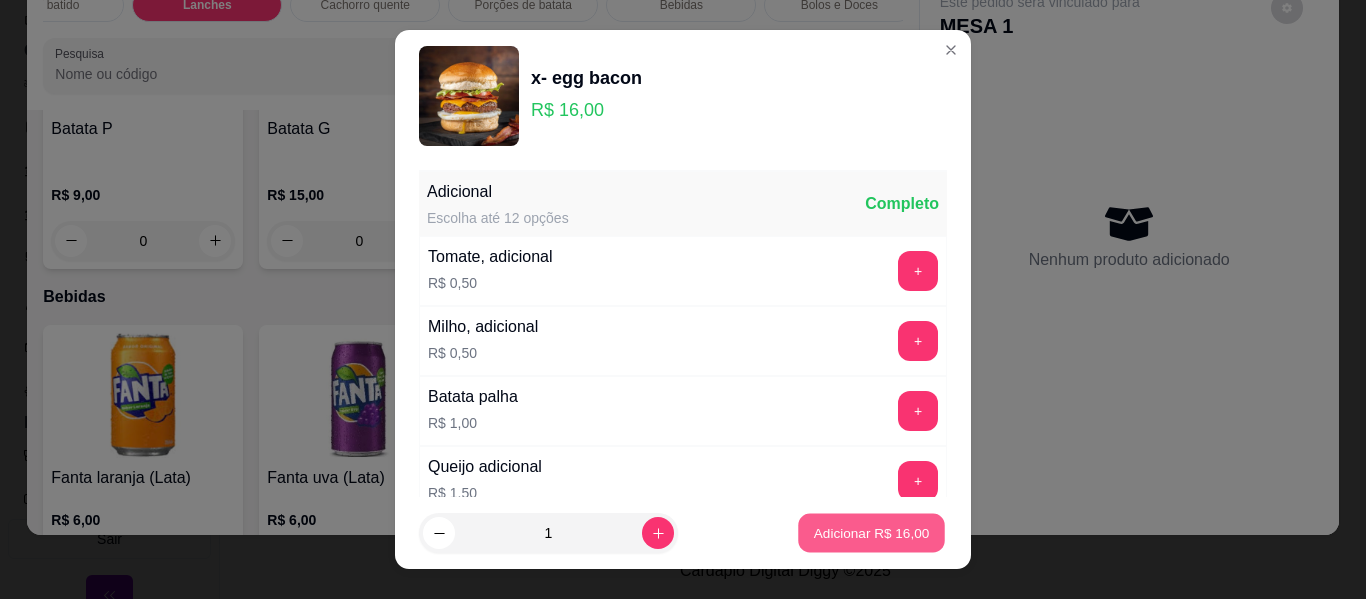click on "Adicionar   R$ 16,00" at bounding box center (871, 533) 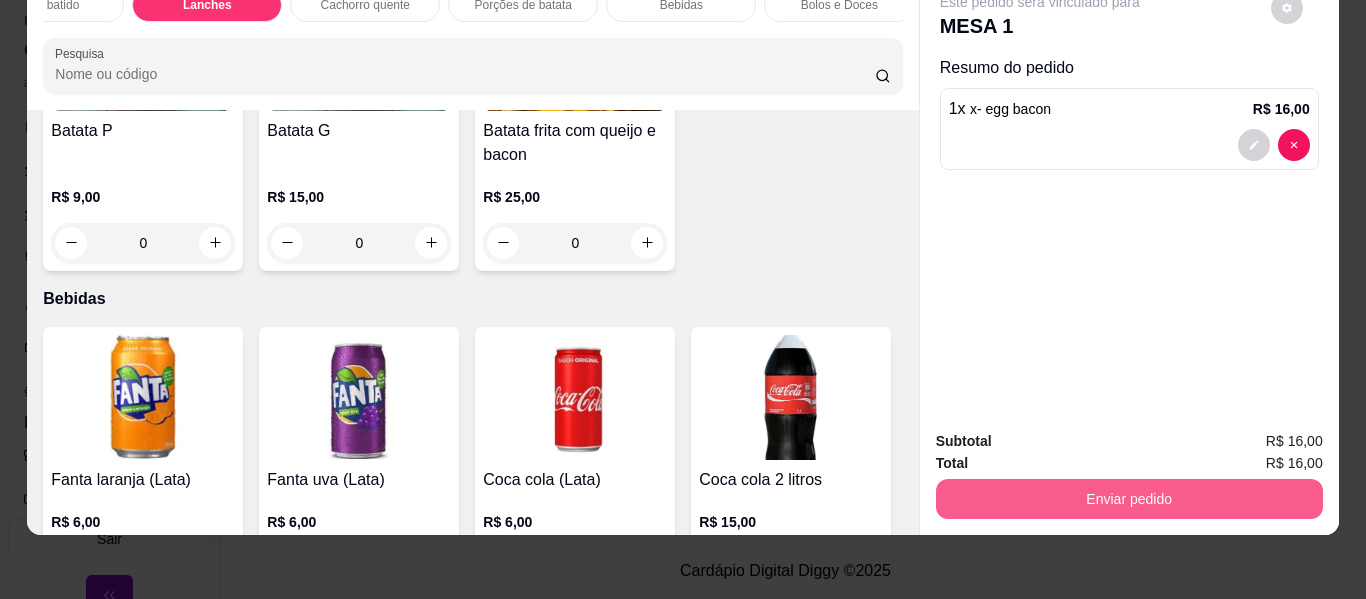 click on "Enviar pedido" at bounding box center [1129, 499] 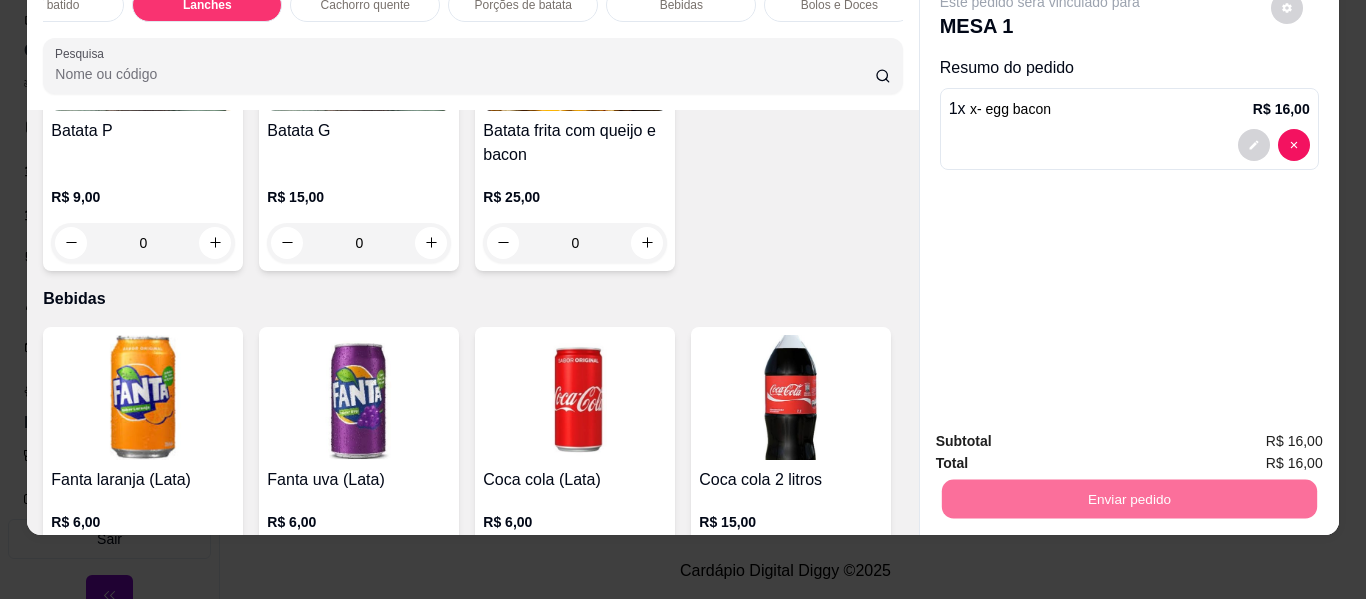 click on "Não registrar e enviar pedido" at bounding box center (1063, 435) 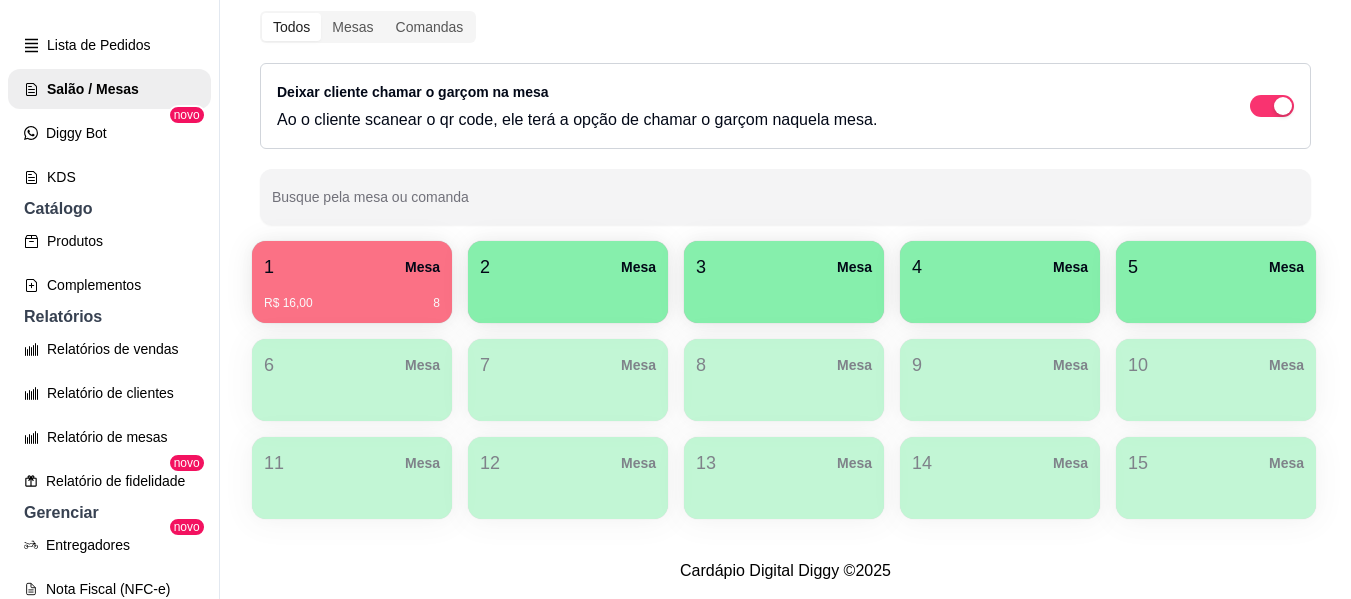 scroll, scrollTop: 215, scrollLeft: 0, axis: vertical 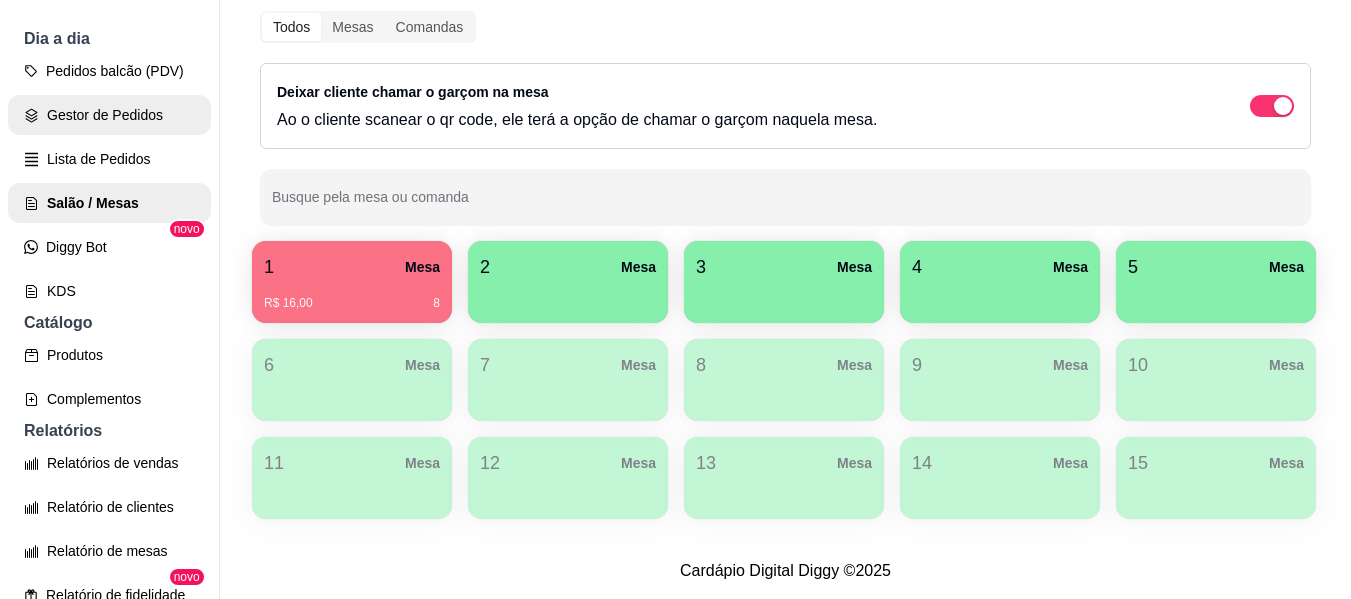 click on "Gestor de Pedidos" at bounding box center (109, 115) 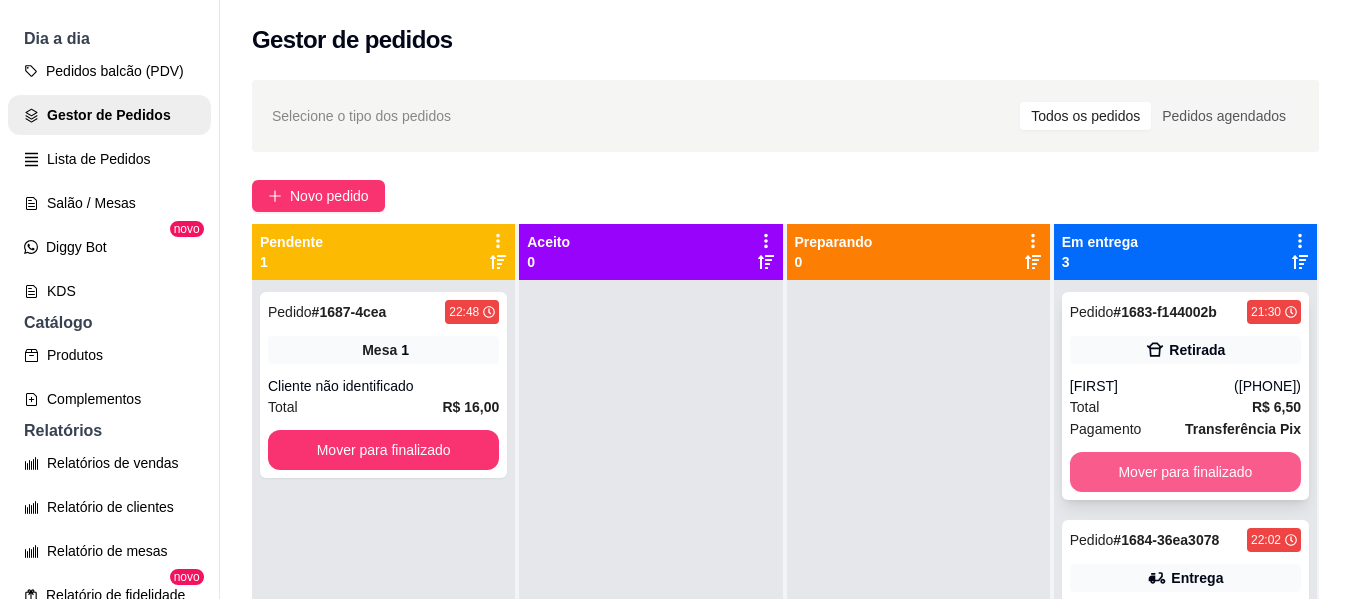 click on "Mover para finalizado" at bounding box center [1185, 472] 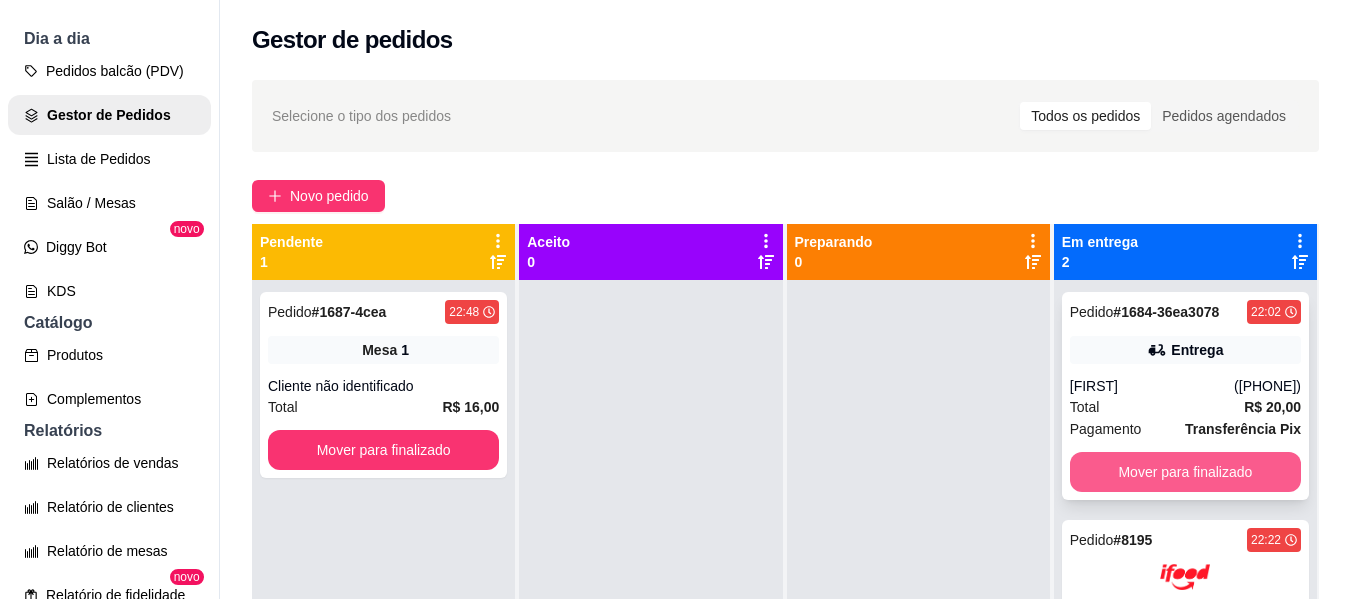 click on "Mover para finalizado" at bounding box center [1185, 472] 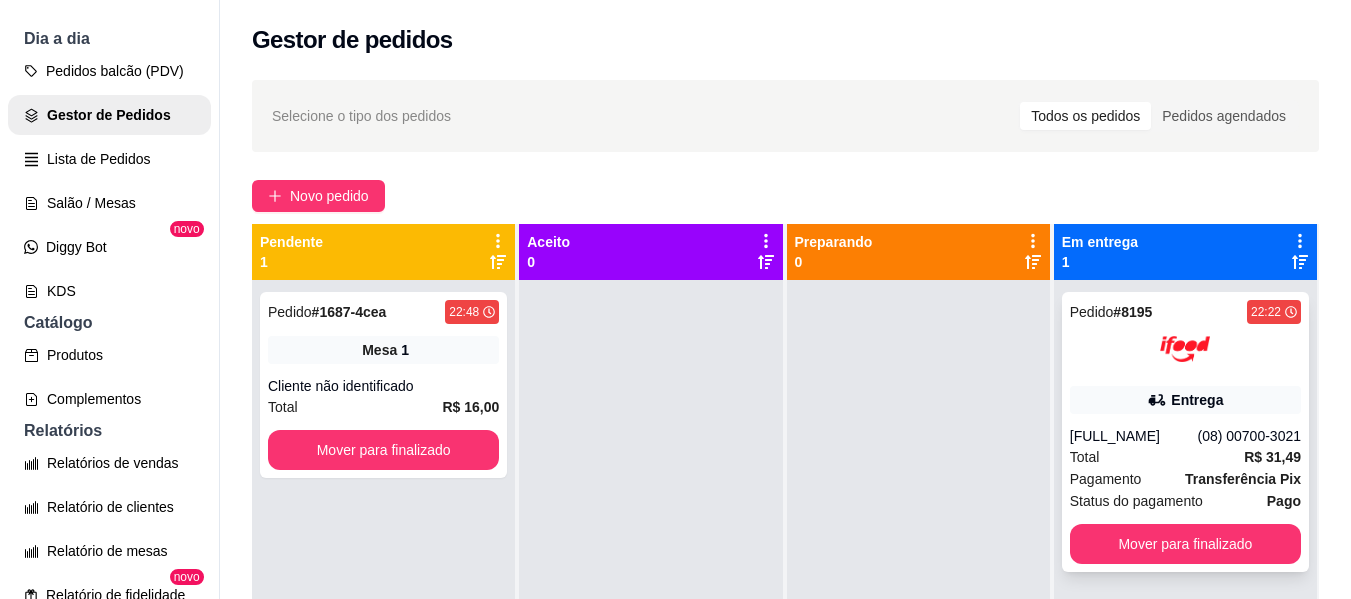 click on "Total R$ 31,49" at bounding box center [1185, 457] 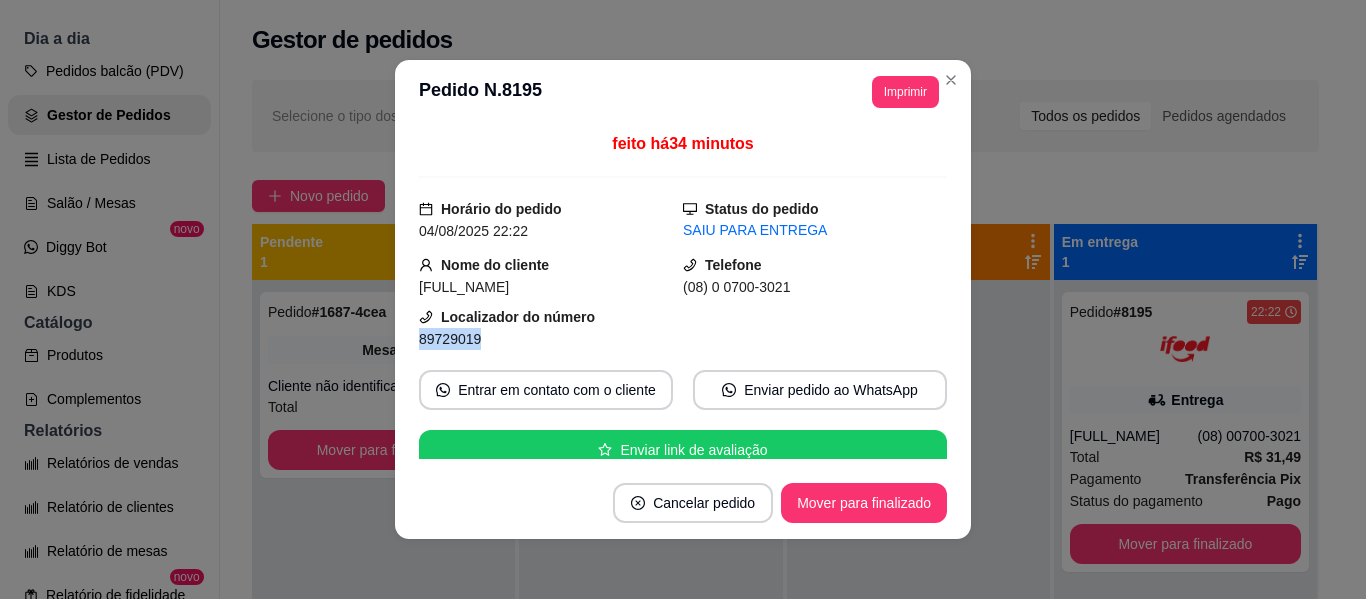 drag, startPoint x: 413, startPoint y: 340, endPoint x: 495, endPoint y: 341, distance: 82.006096 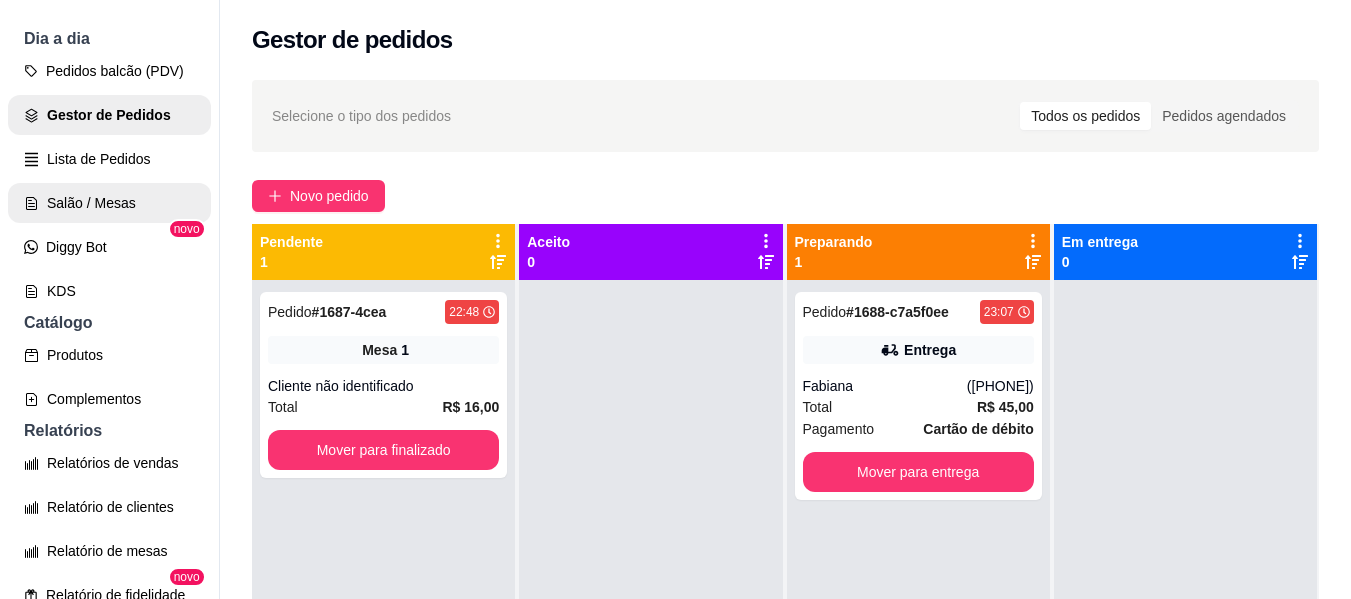 click on "Salão / Mesas" at bounding box center [109, 203] 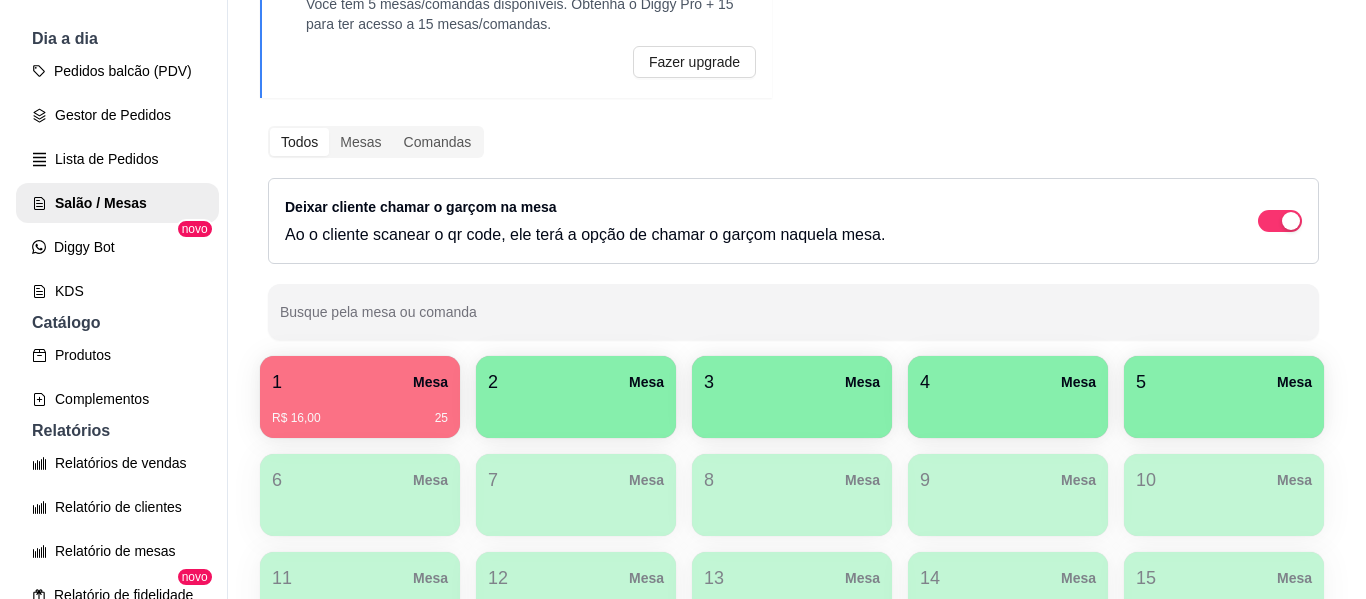 scroll, scrollTop: 200, scrollLeft: 0, axis: vertical 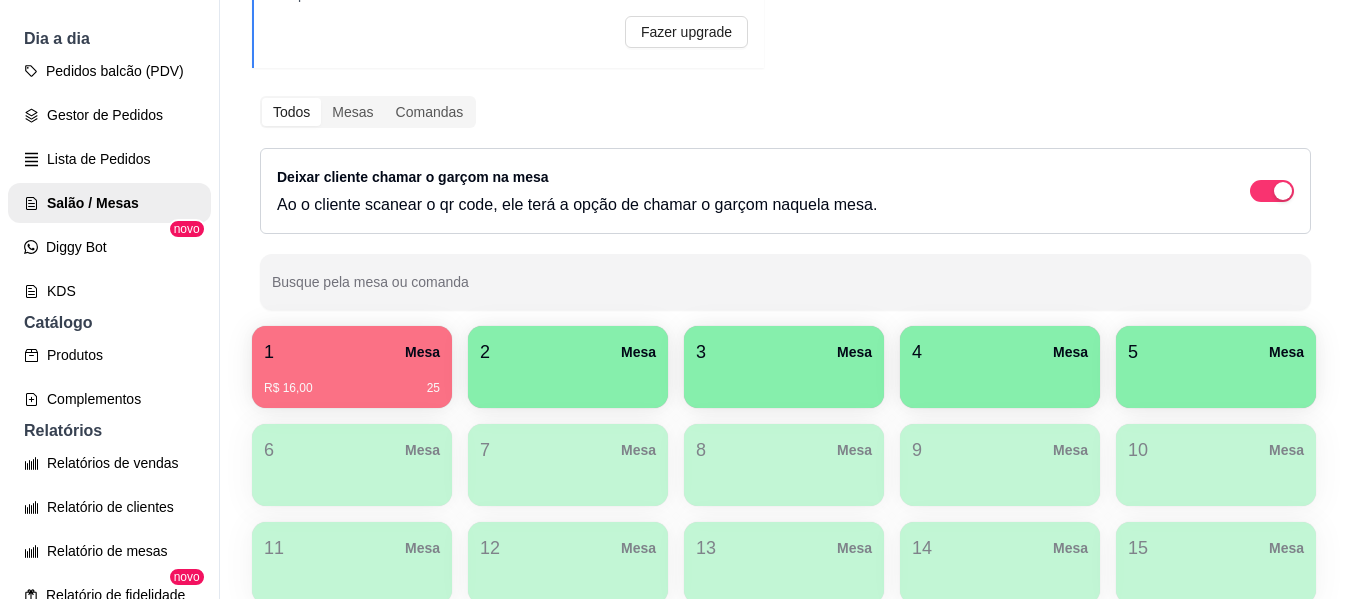 click on "R$ 16,00 25" at bounding box center [352, 381] 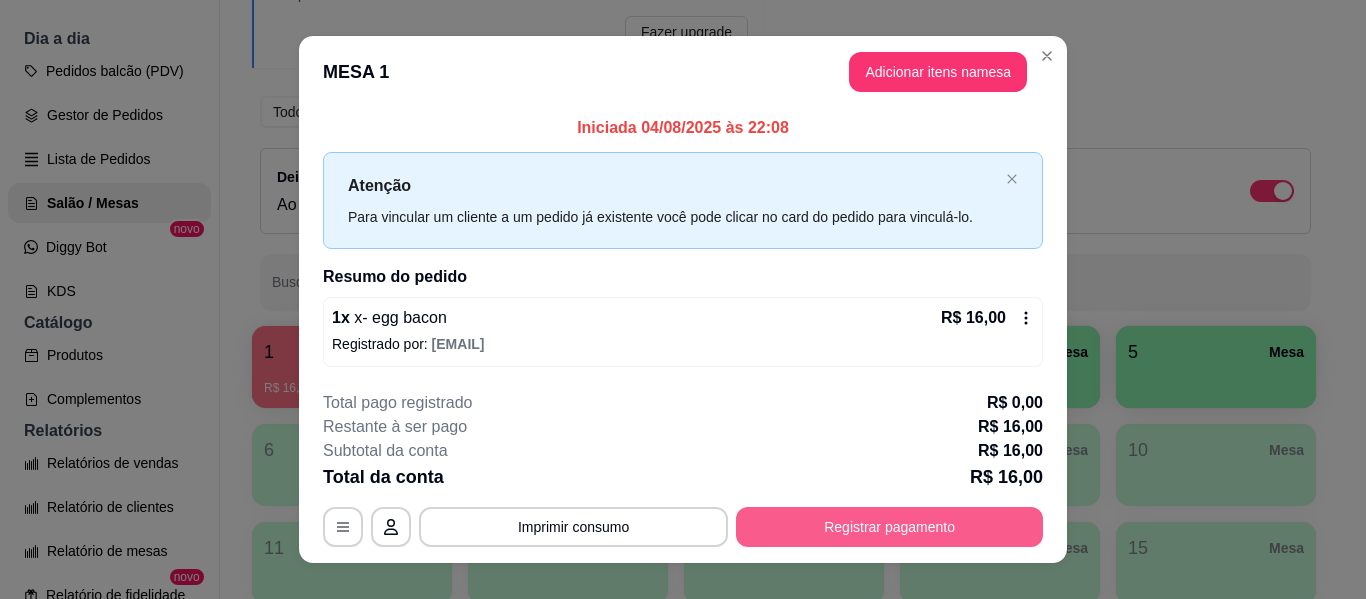 click on "Registrar pagamento" at bounding box center [889, 527] 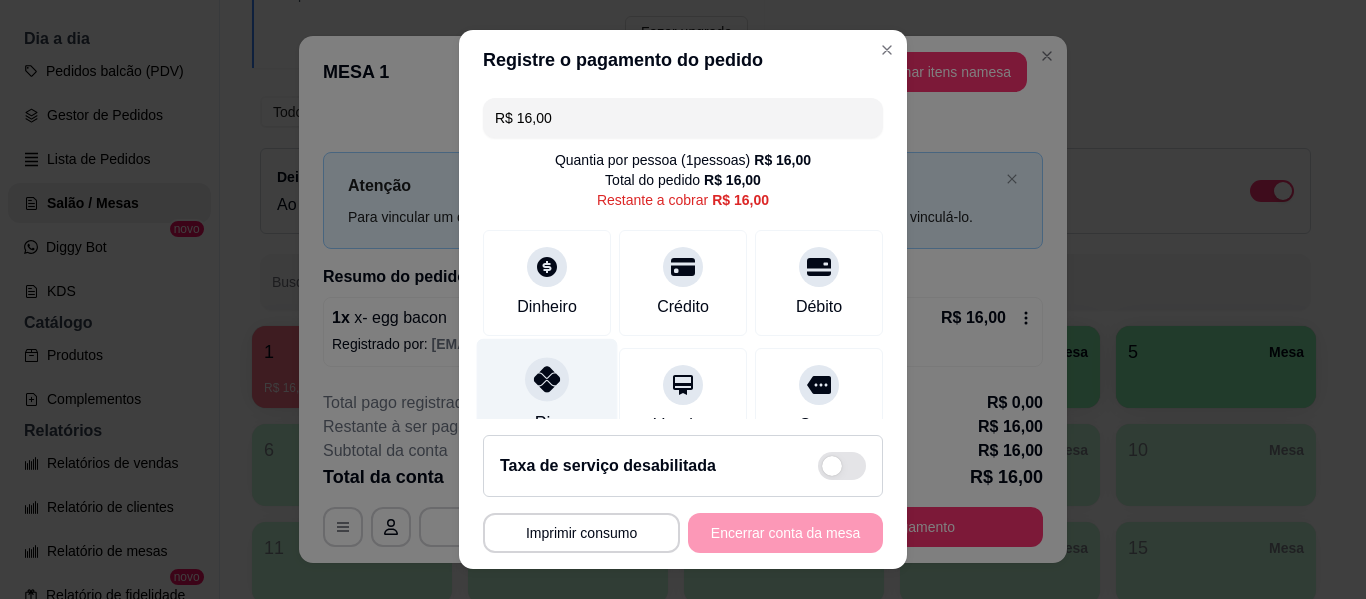 click on "Pix" at bounding box center [547, 397] 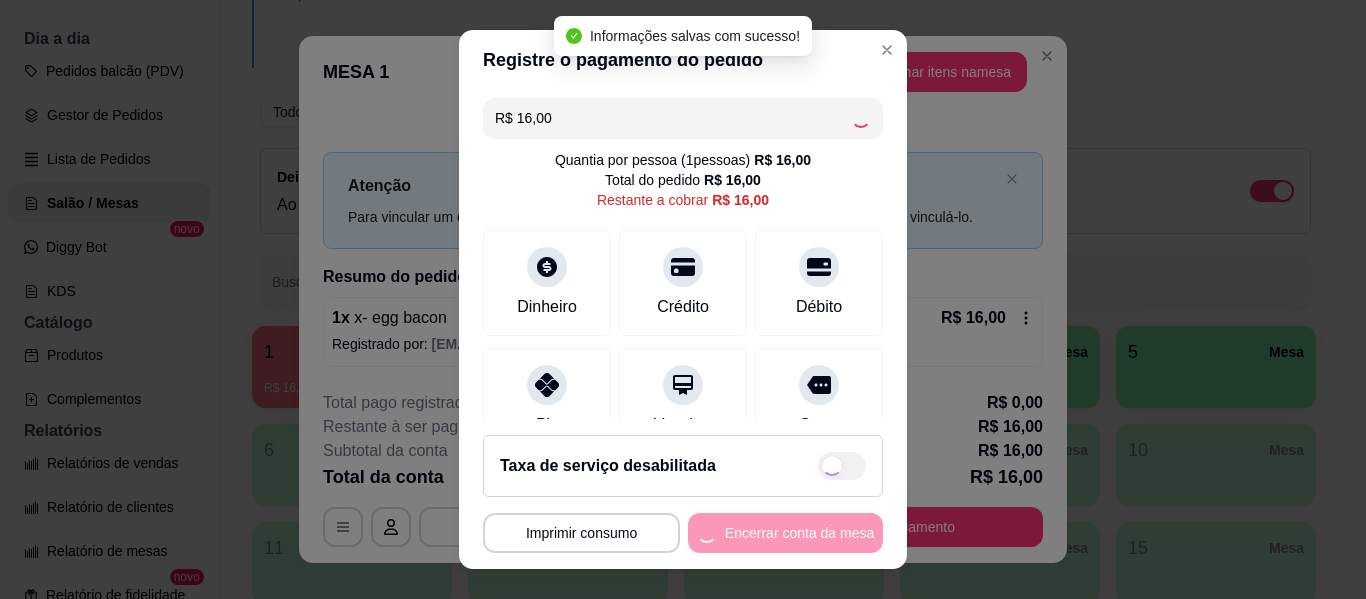 type on "R$ 0,00" 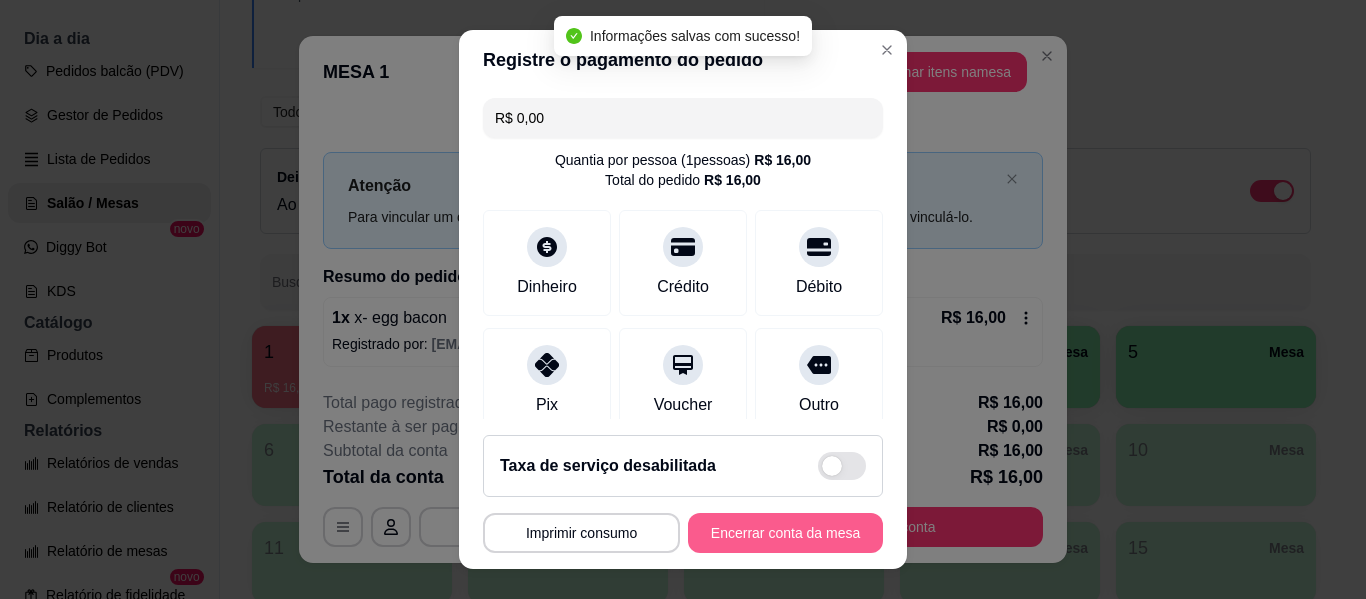 click on "Encerrar conta da mesa" at bounding box center [785, 533] 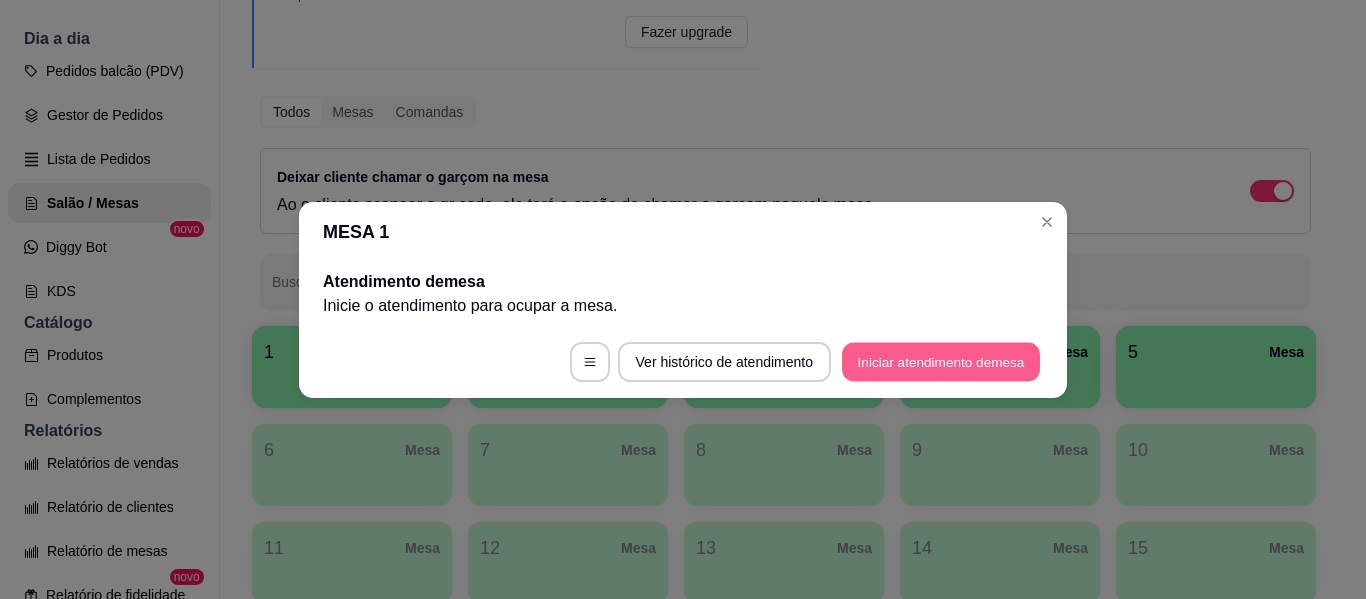 click on "Iniciar atendimento de  mesa" at bounding box center [941, 361] 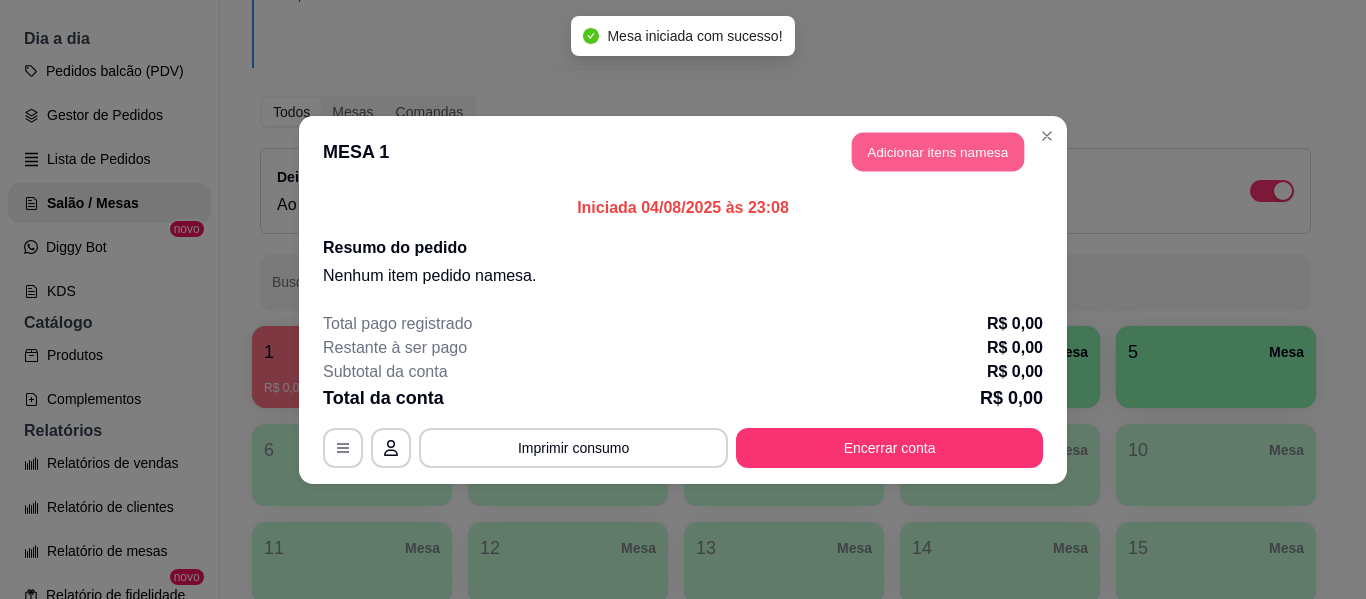 click on "Adicionar itens na  mesa" at bounding box center [938, 151] 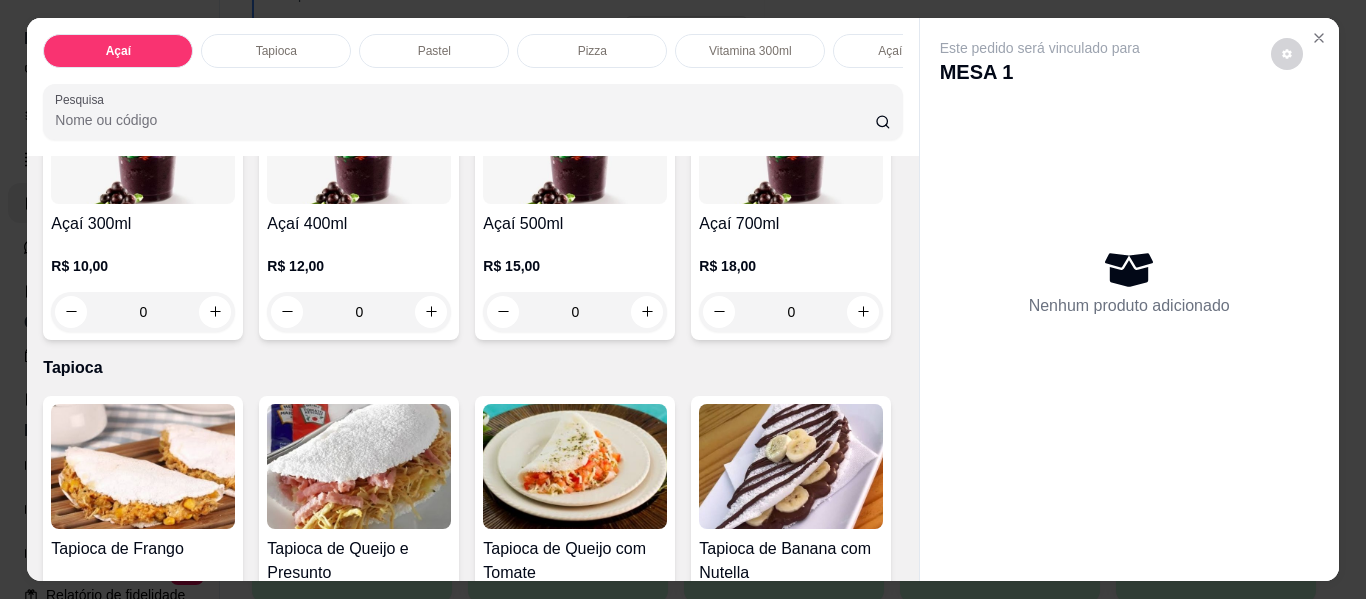 scroll, scrollTop: 700, scrollLeft: 0, axis: vertical 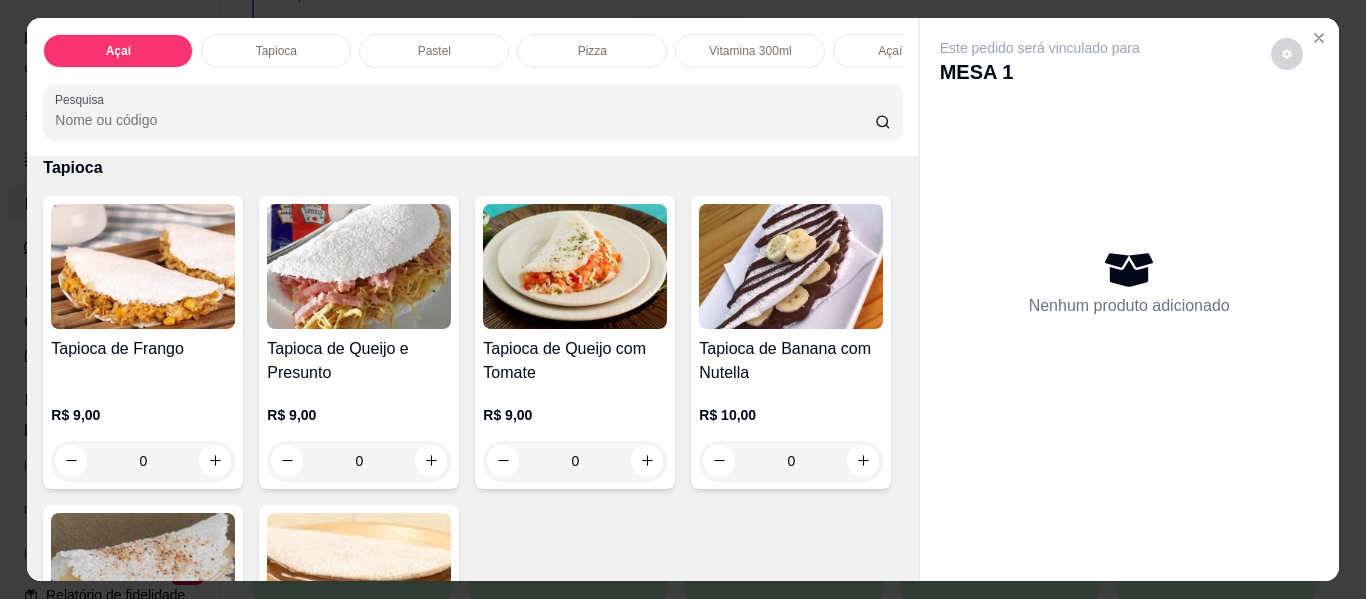 click on "0" at bounding box center (575, 112) 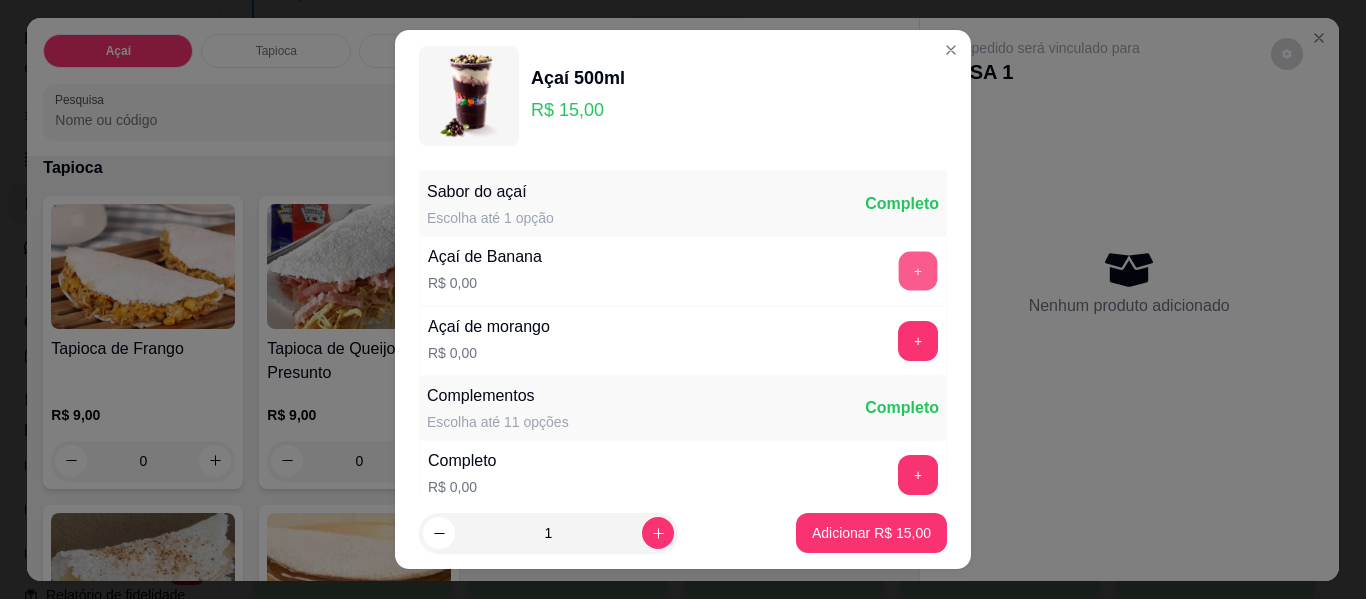 click on "+" at bounding box center [918, 271] 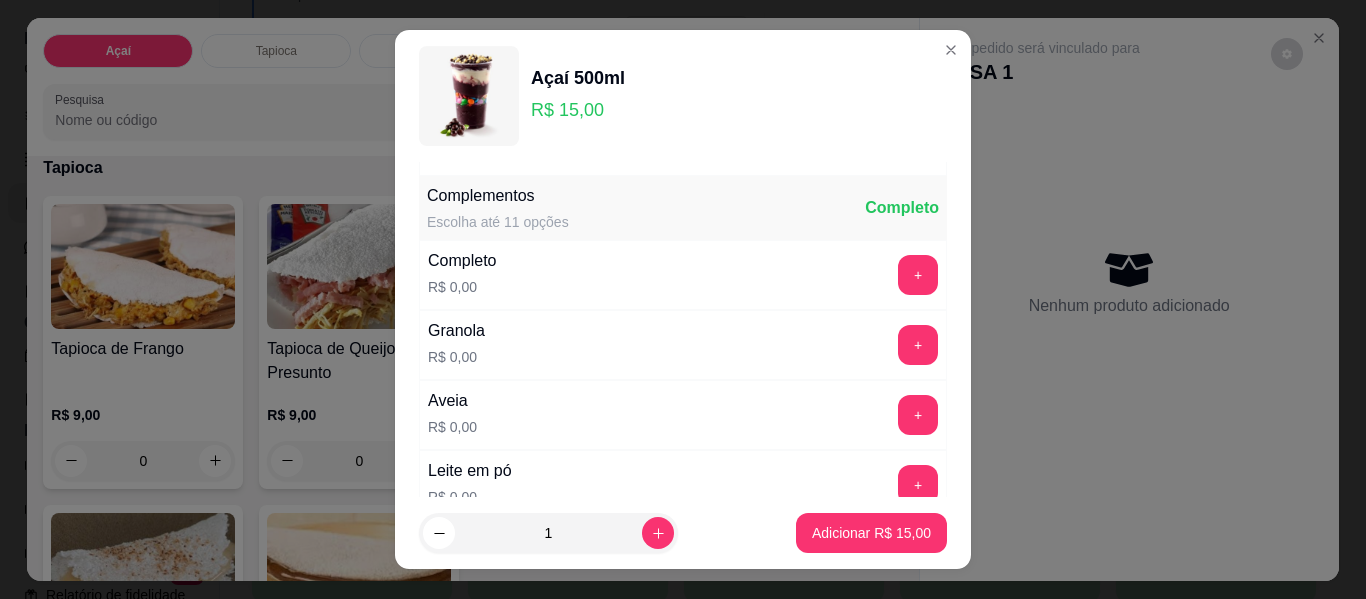 scroll, scrollTop: 300, scrollLeft: 0, axis: vertical 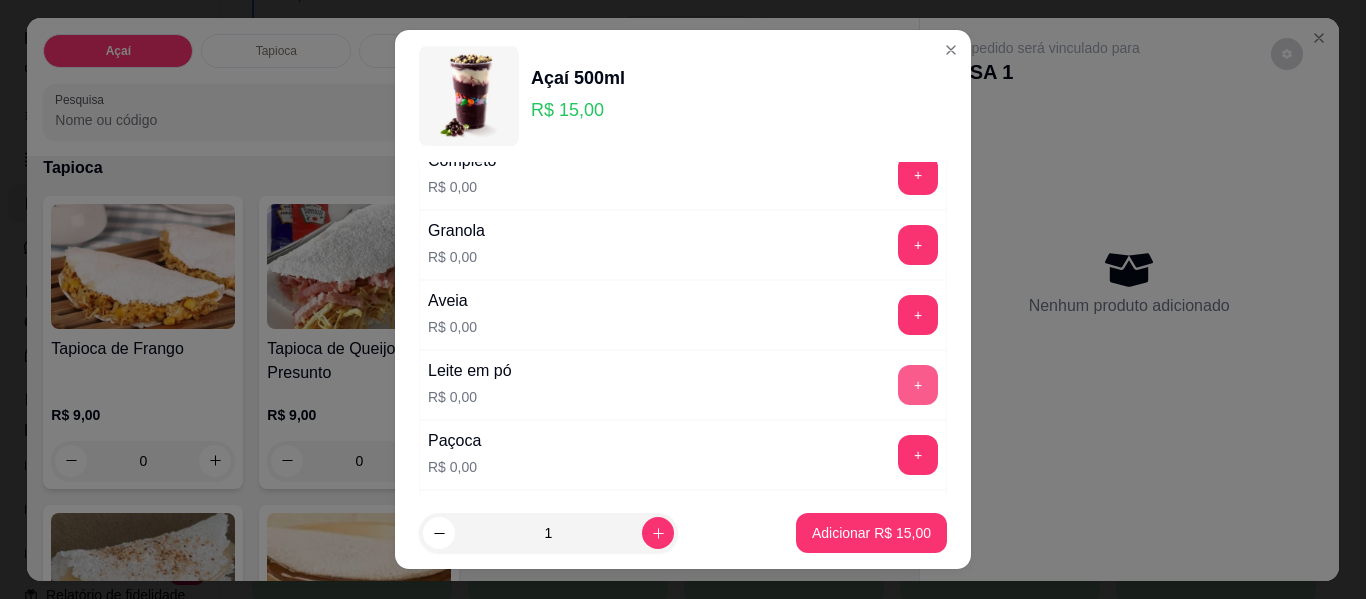 click on "+" at bounding box center [918, 385] 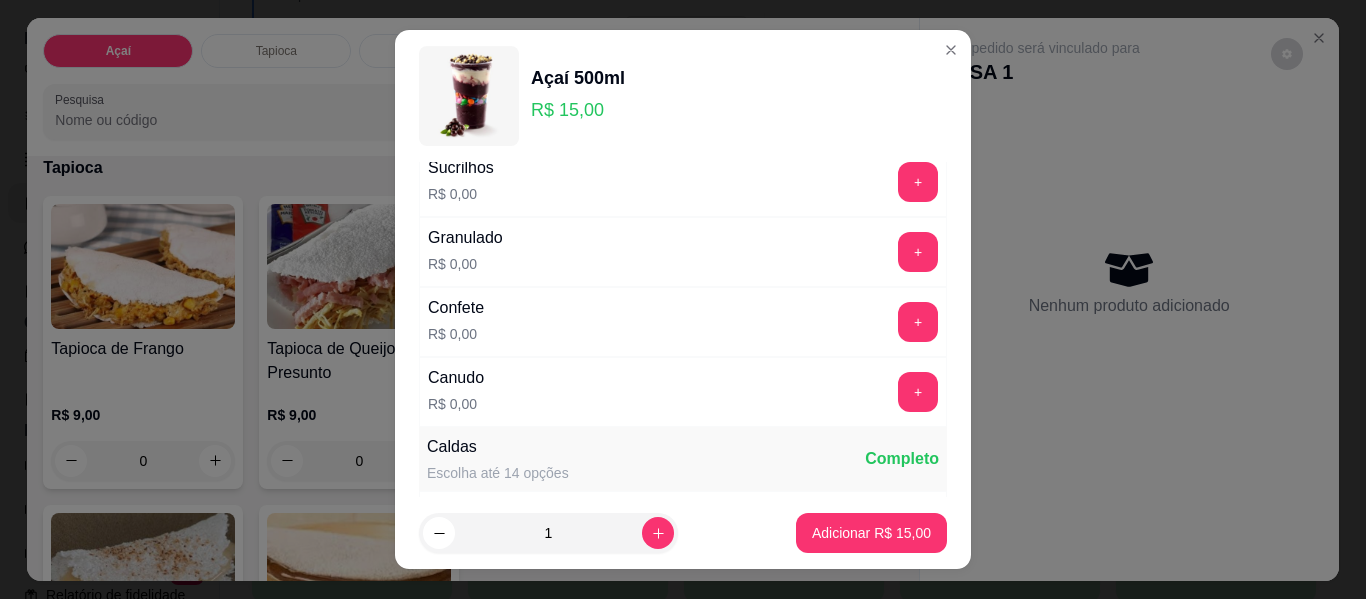 scroll, scrollTop: 900, scrollLeft: 0, axis: vertical 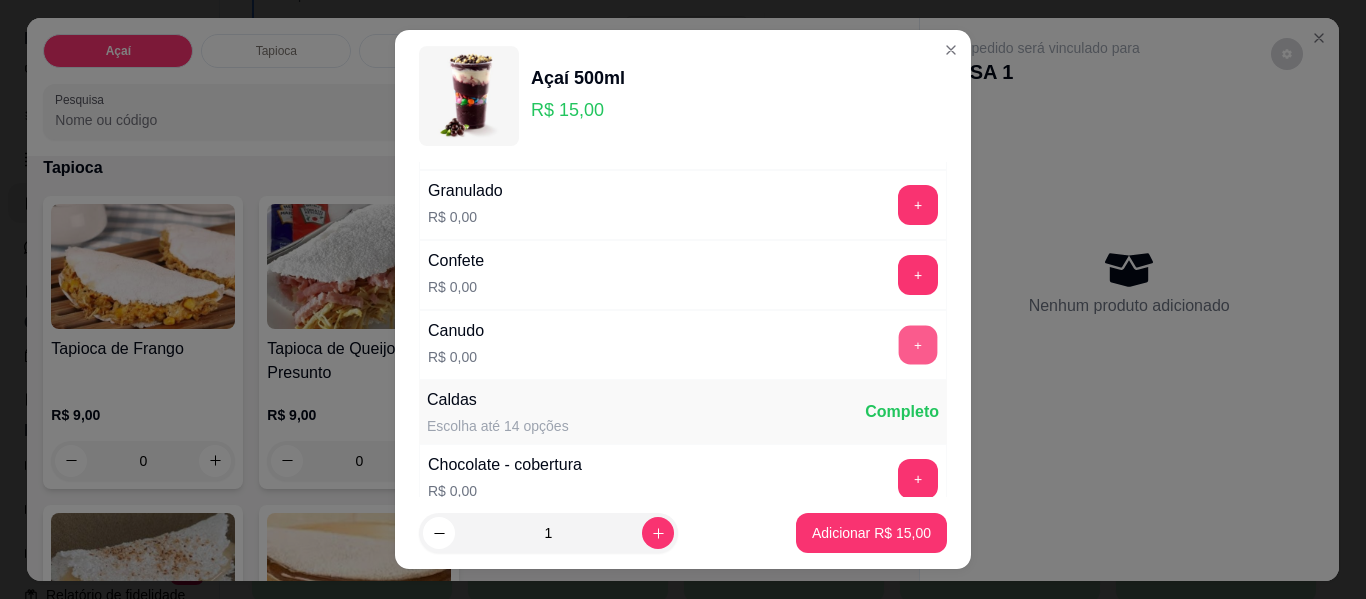 click on "+" at bounding box center (918, 345) 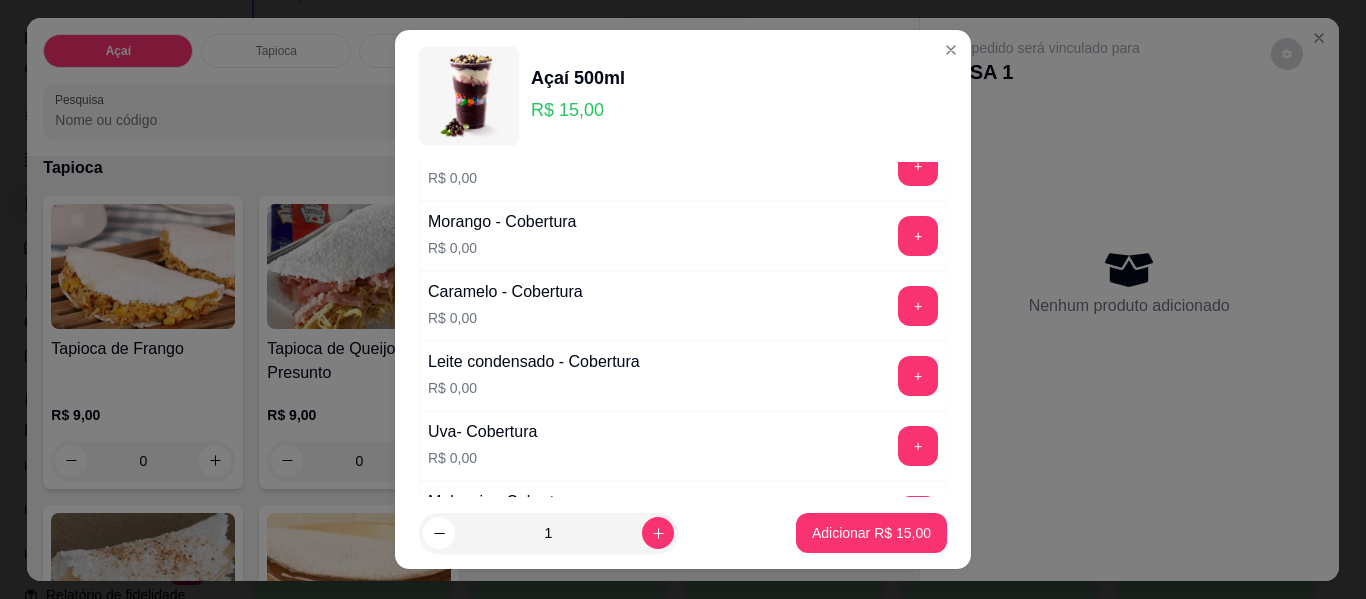 scroll, scrollTop: 1400, scrollLeft: 0, axis: vertical 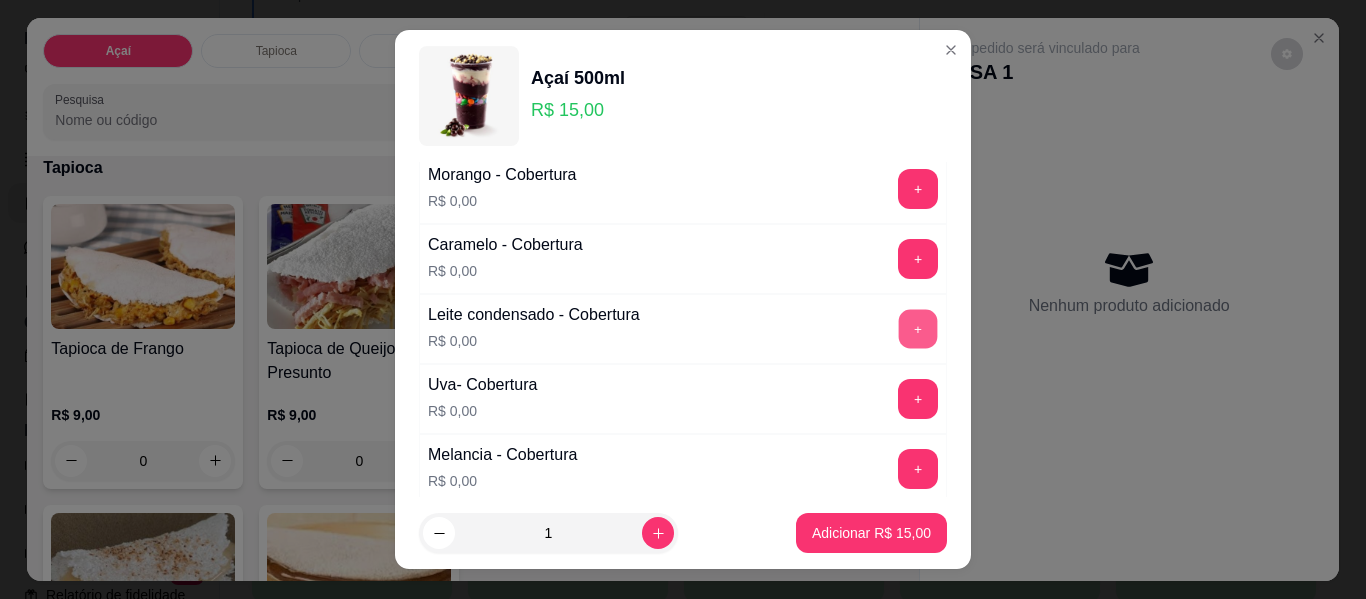 click on "+" at bounding box center [918, 329] 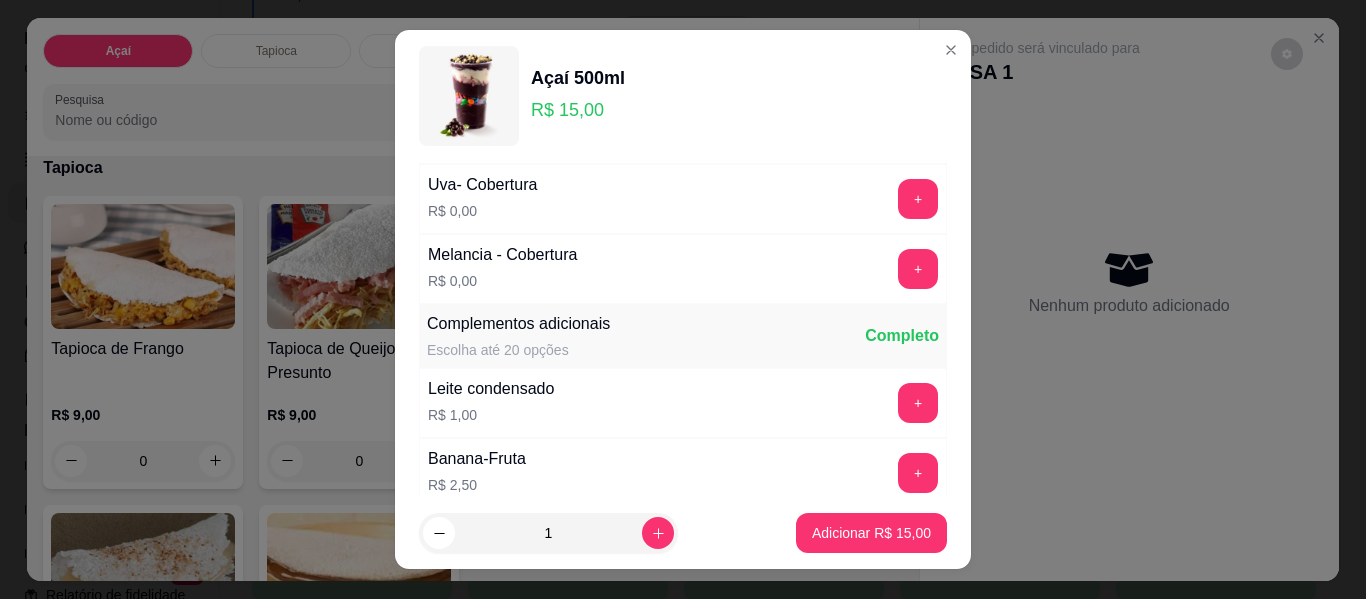 scroll, scrollTop: 1800, scrollLeft: 0, axis: vertical 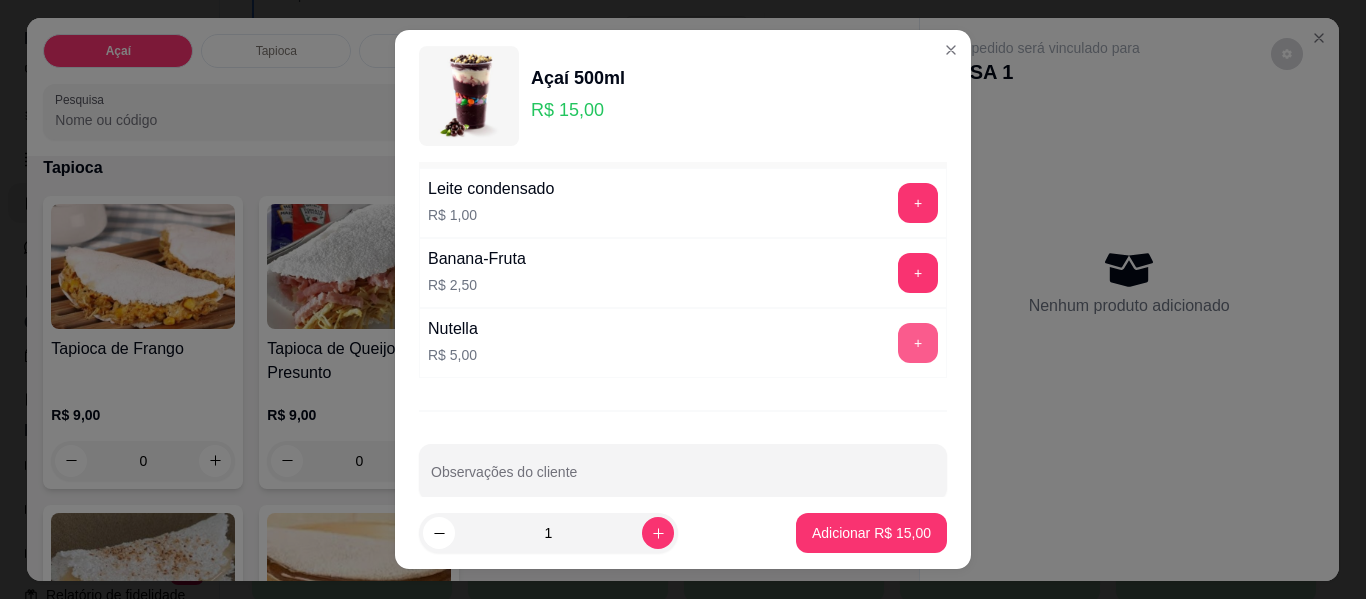 click on "+" at bounding box center [918, 343] 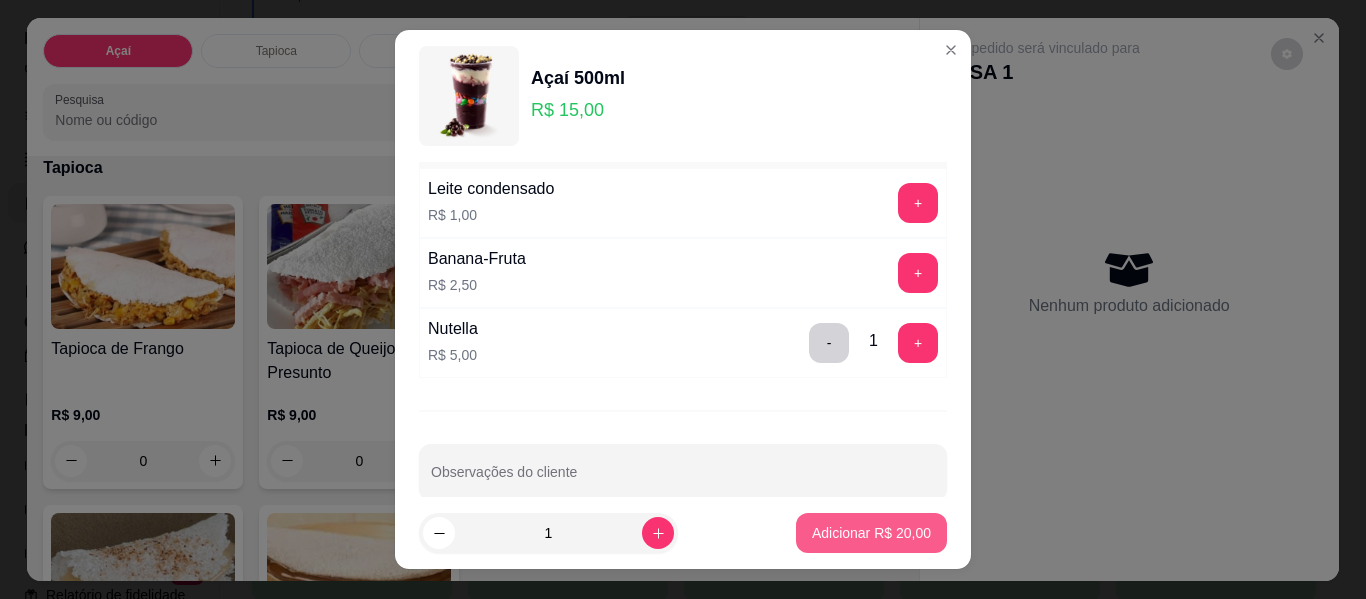 click on "Adicionar   R$ 20,00" at bounding box center (871, 533) 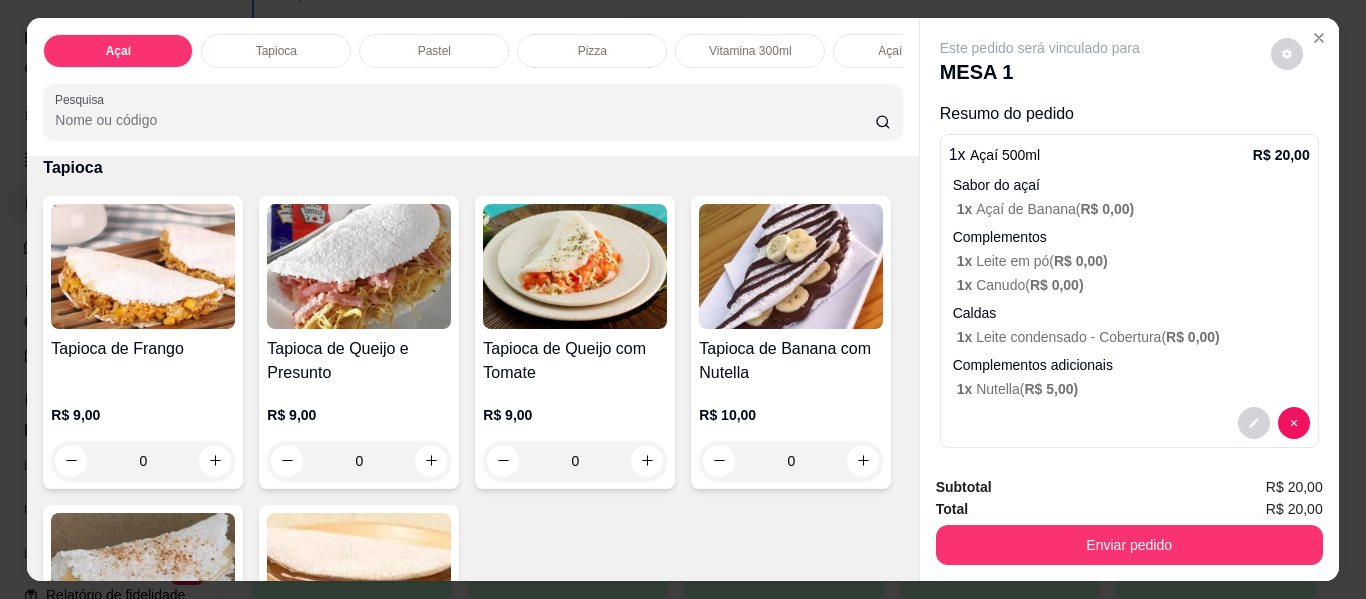 click on "0" at bounding box center (575, 112) 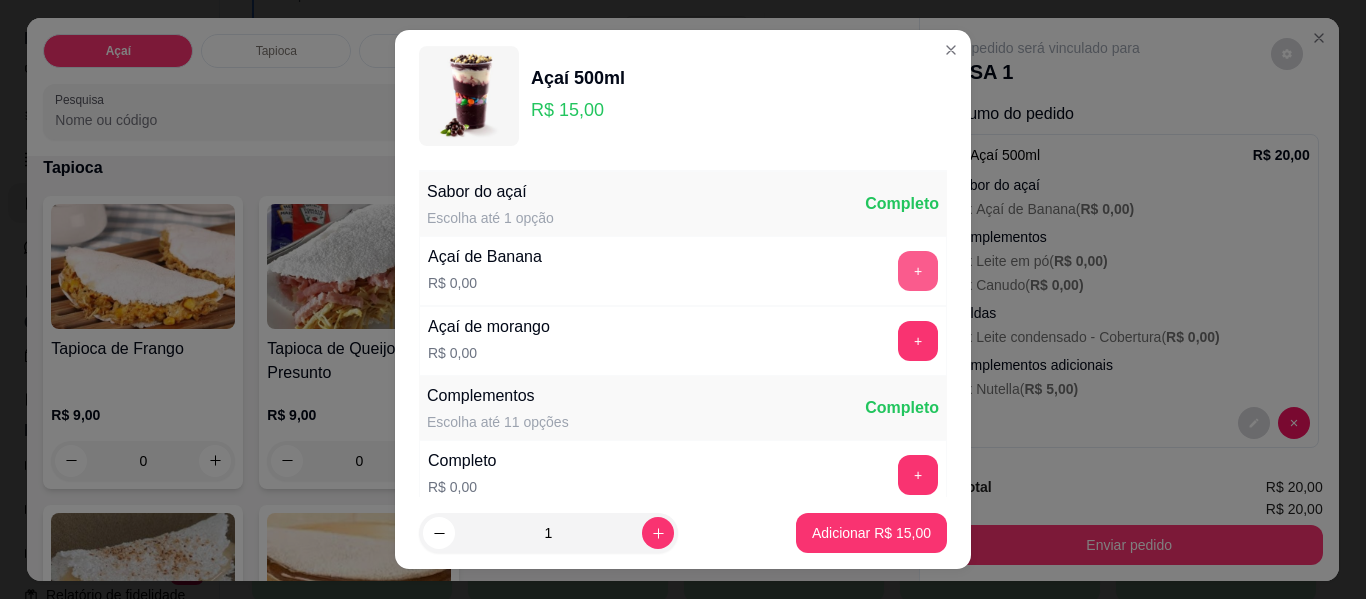 click on "+" at bounding box center [918, 271] 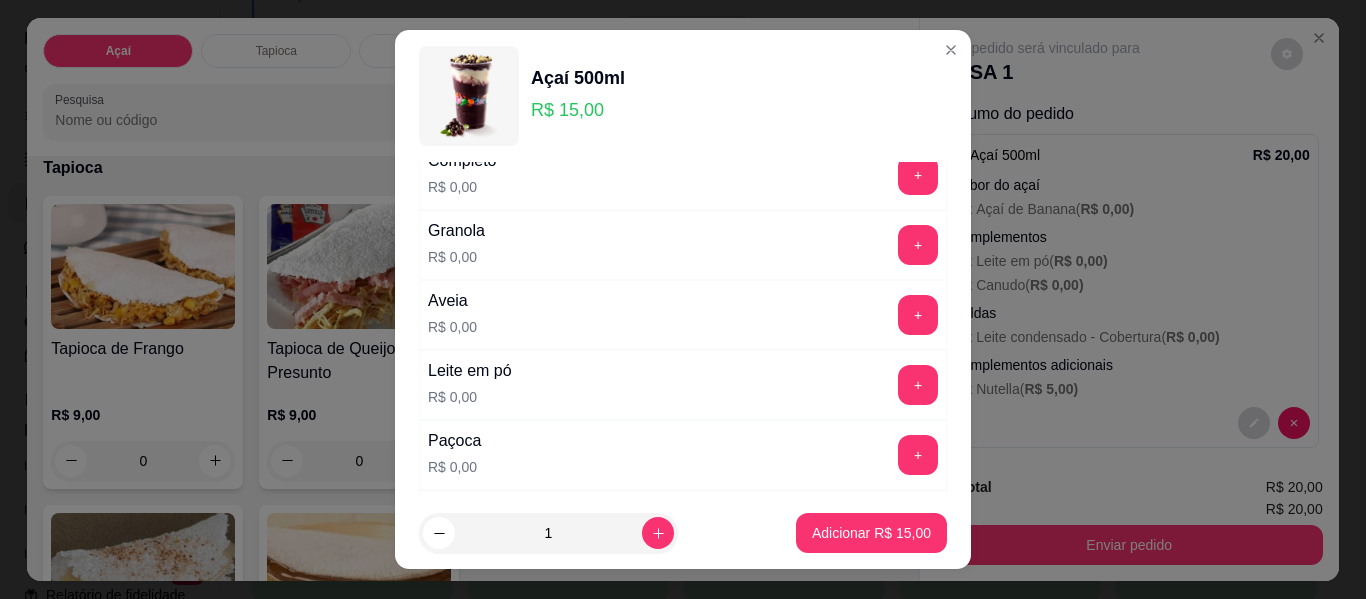scroll, scrollTop: 400, scrollLeft: 0, axis: vertical 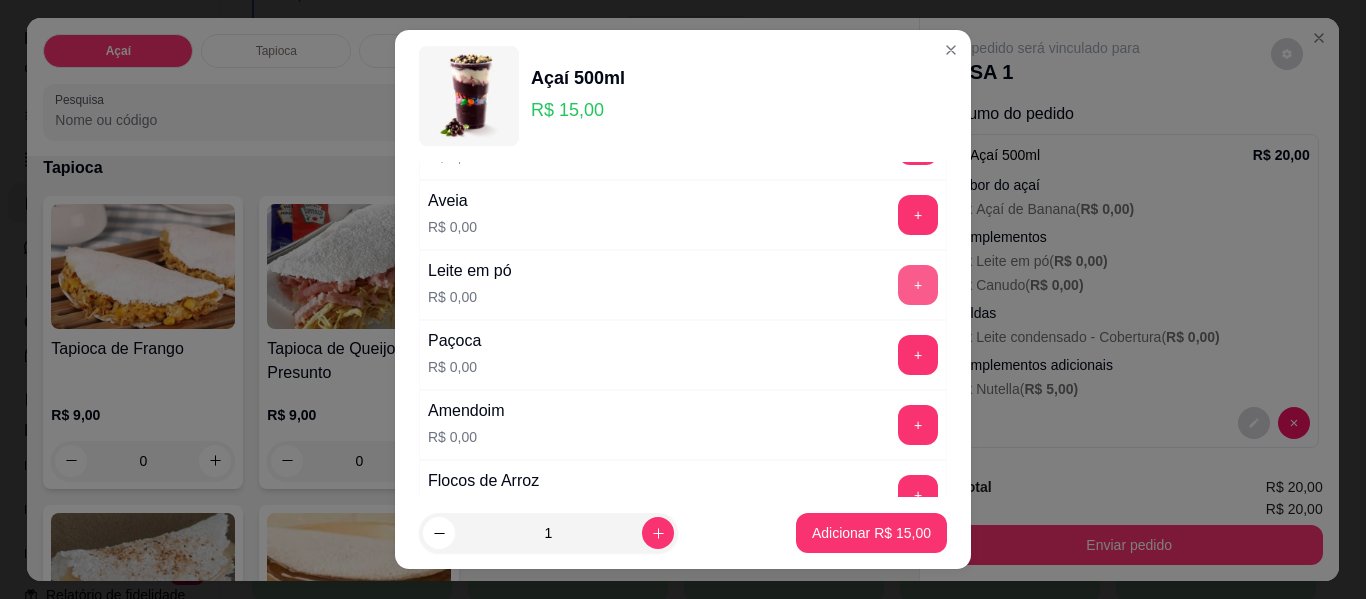 click on "+" at bounding box center (918, 285) 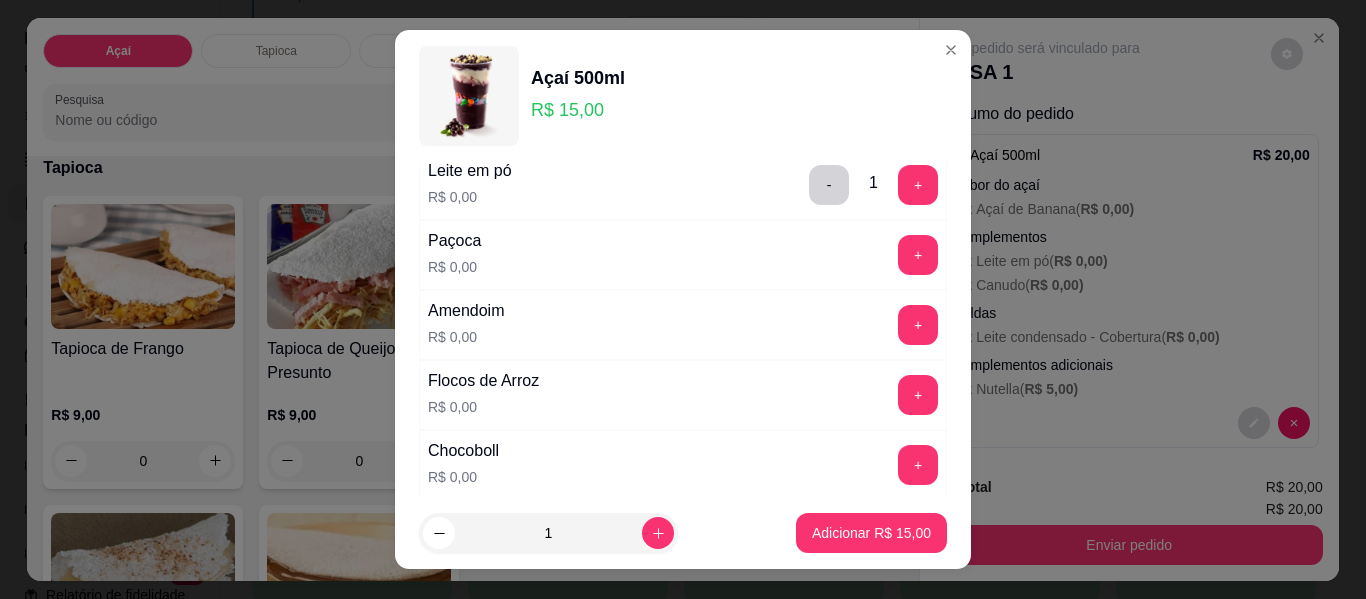 scroll, scrollTop: 600, scrollLeft: 0, axis: vertical 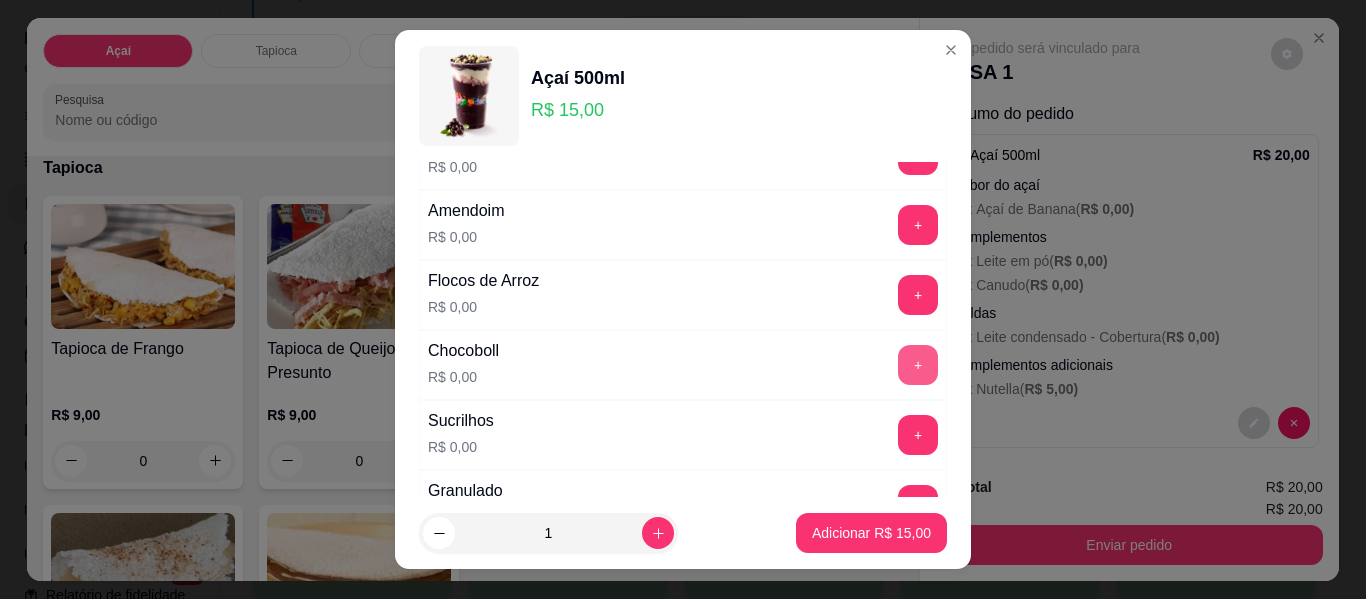 click on "+" at bounding box center [918, 365] 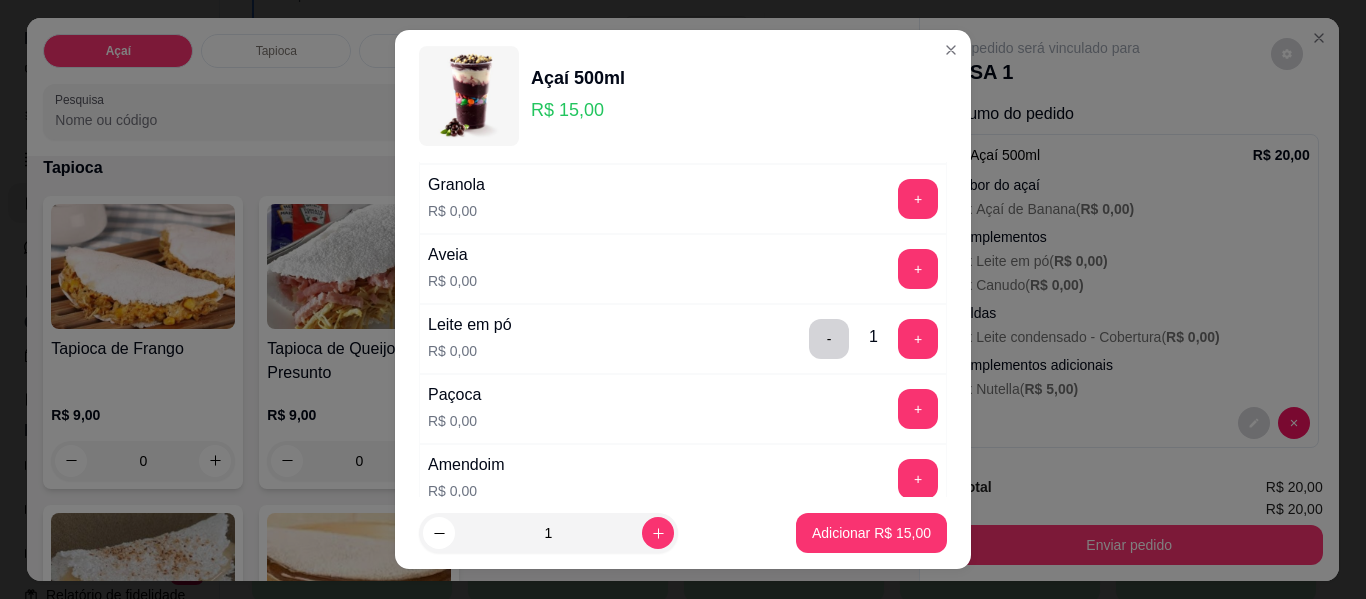 scroll, scrollTop: 300, scrollLeft: 0, axis: vertical 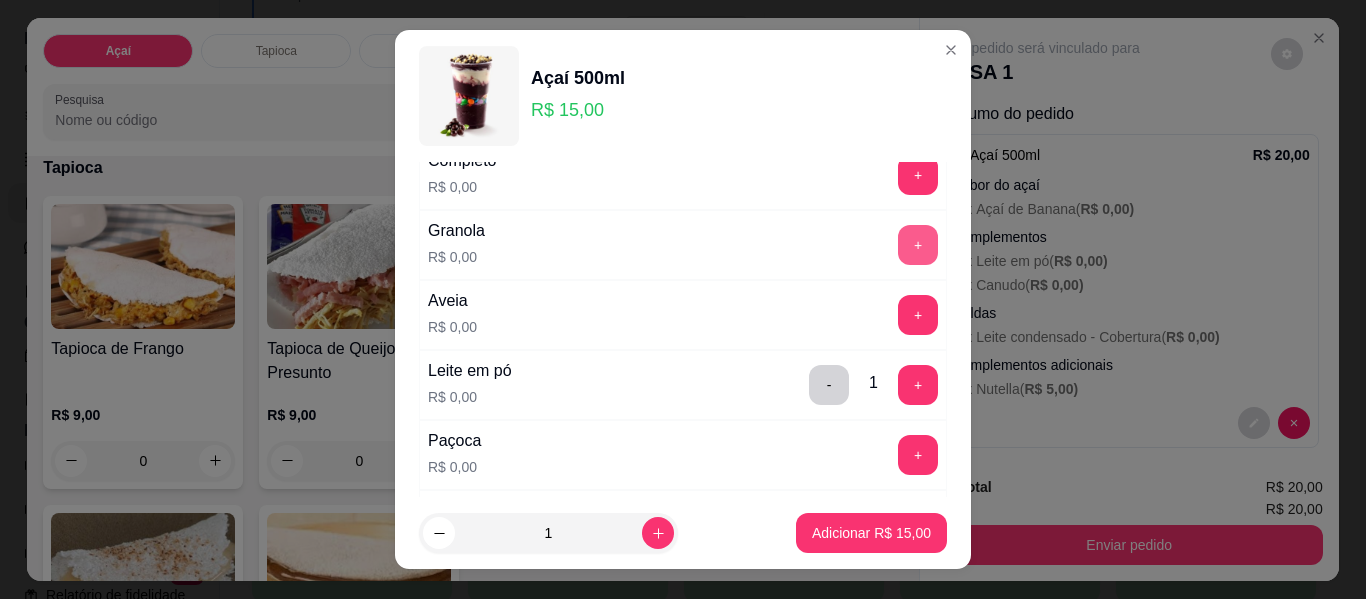 click on "+" at bounding box center [918, 245] 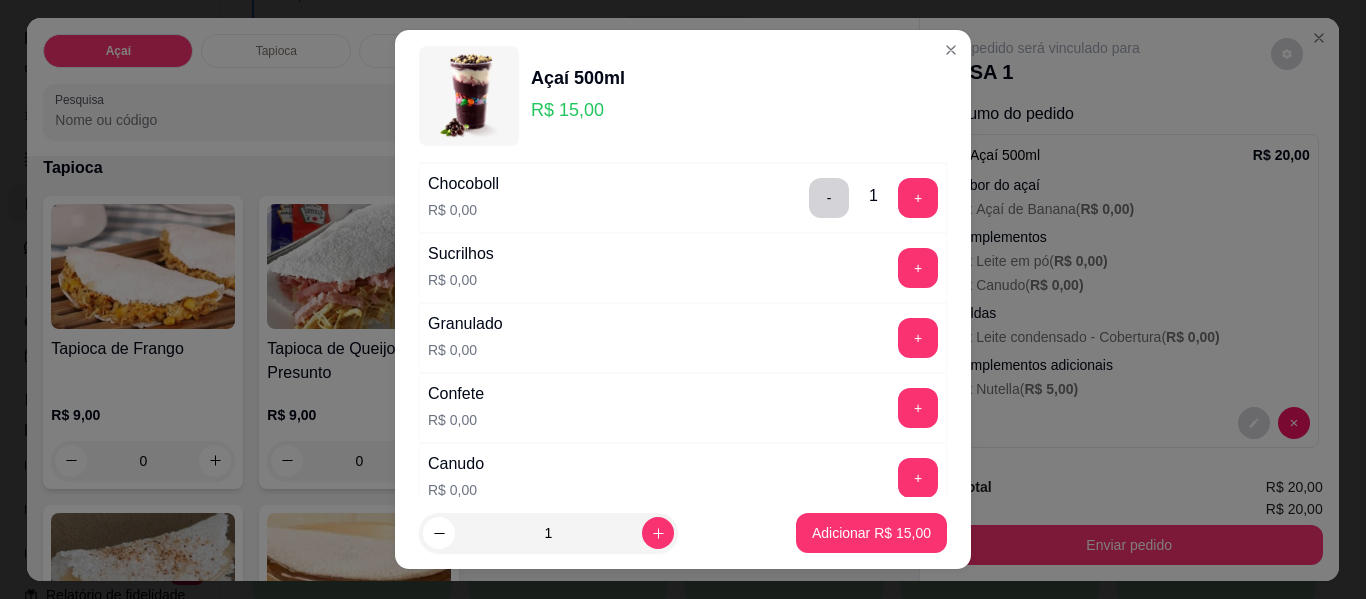 scroll, scrollTop: 800, scrollLeft: 0, axis: vertical 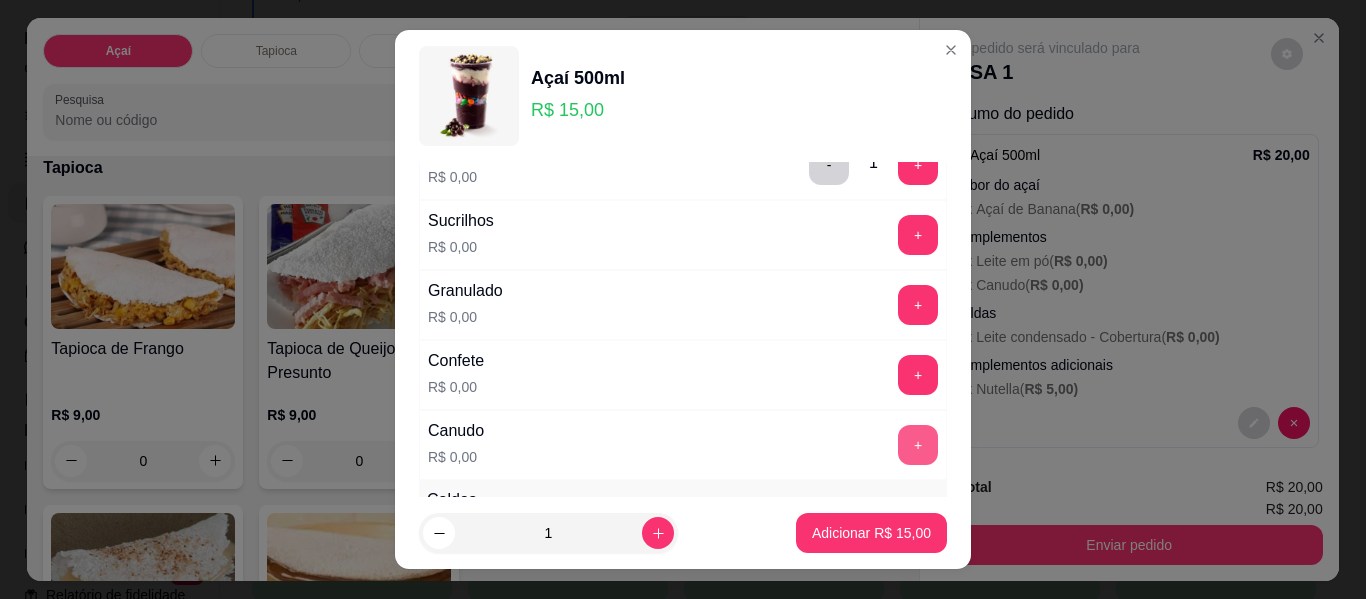 click on "+" at bounding box center [918, 445] 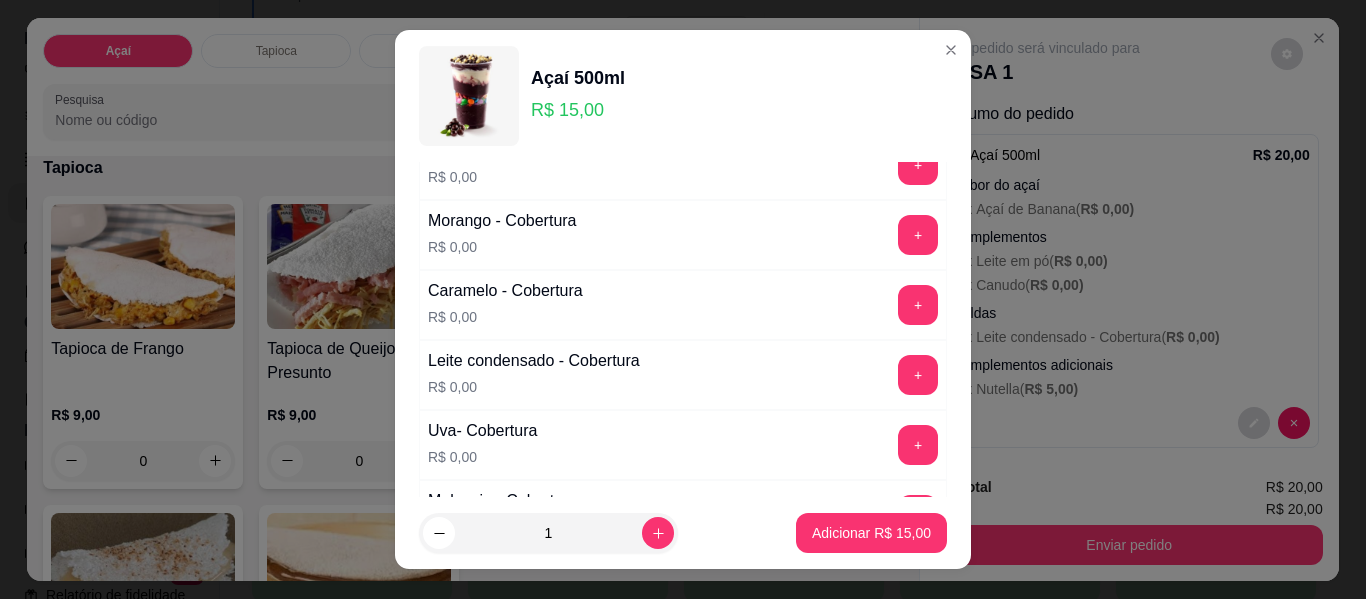 scroll, scrollTop: 1400, scrollLeft: 0, axis: vertical 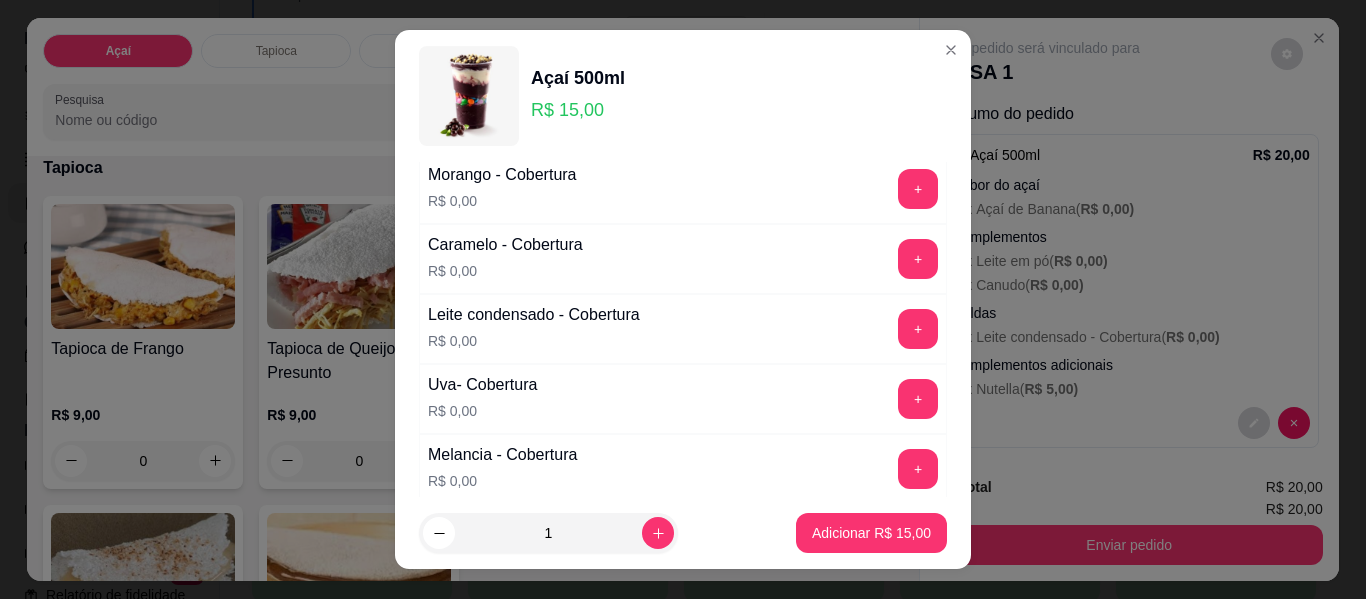 click on "+" at bounding box center [918, 399] 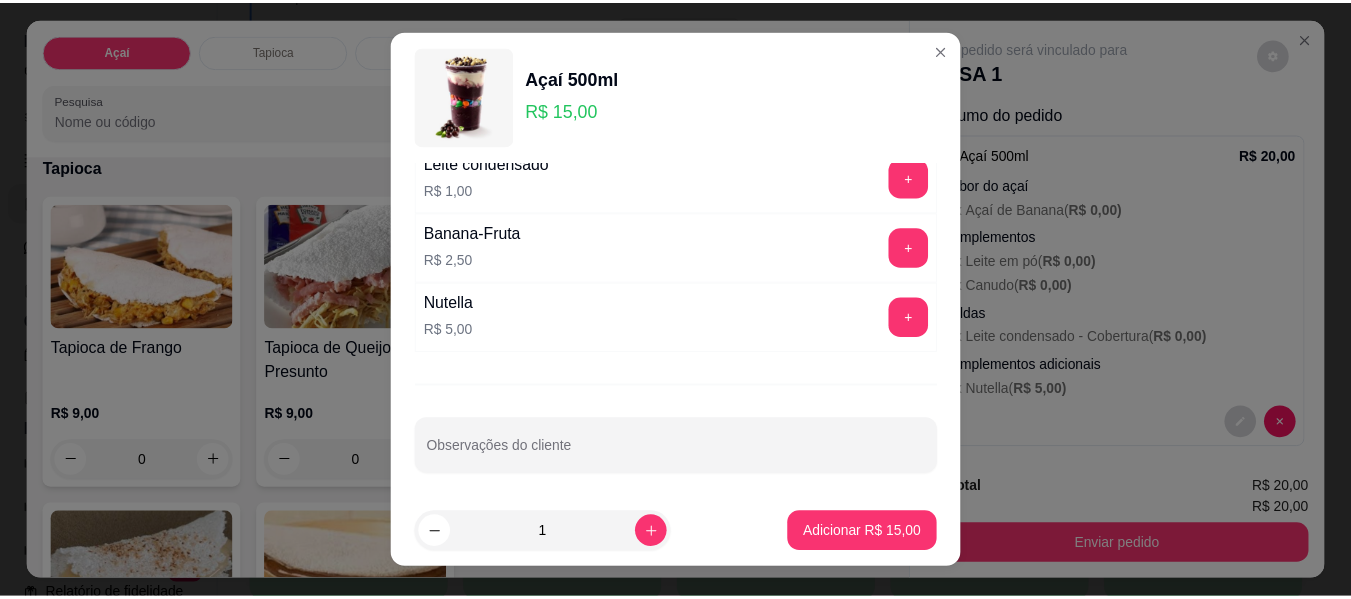 scroll, scrollTop: 1831, scrollLeft: 0, axis: vertical 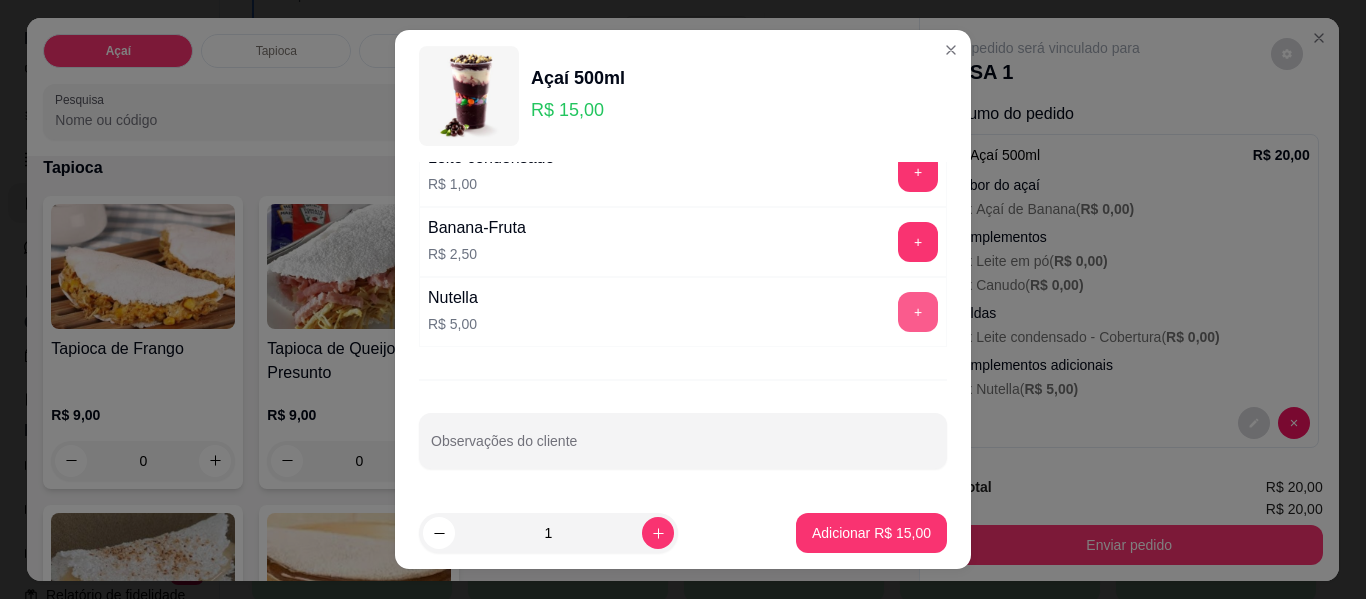 click on "+" at bounding box center [918, 312] 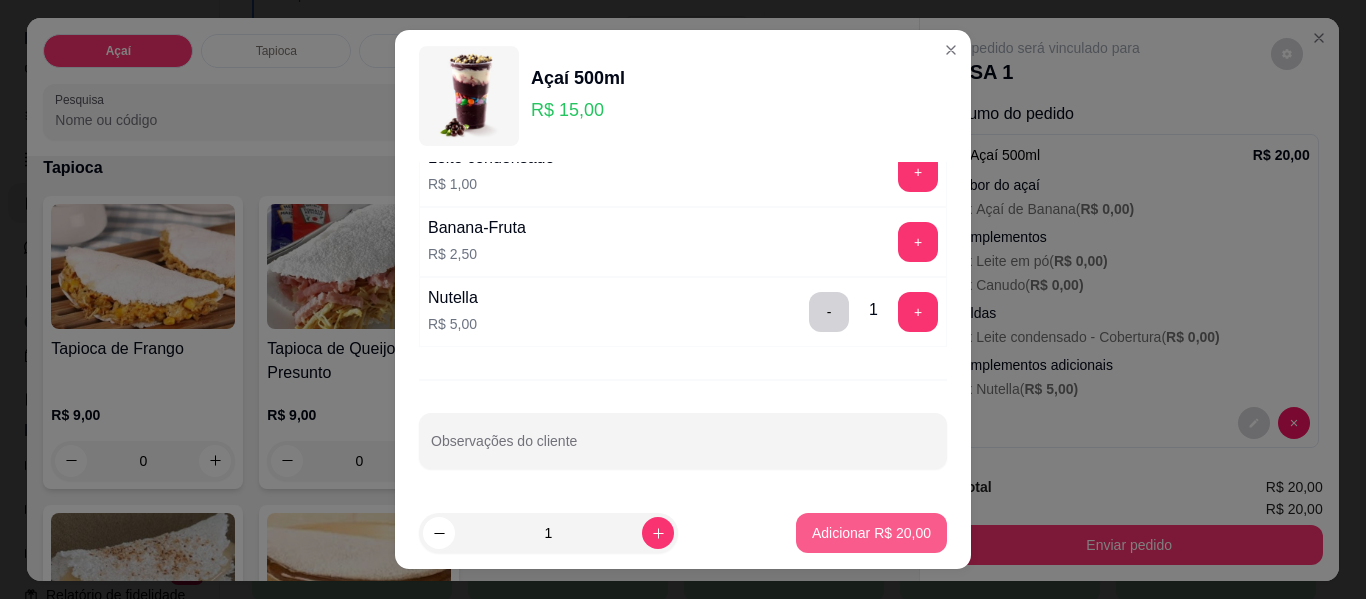 click on "Adicionar   R$ 20,00" at bounding box center (871, 533) 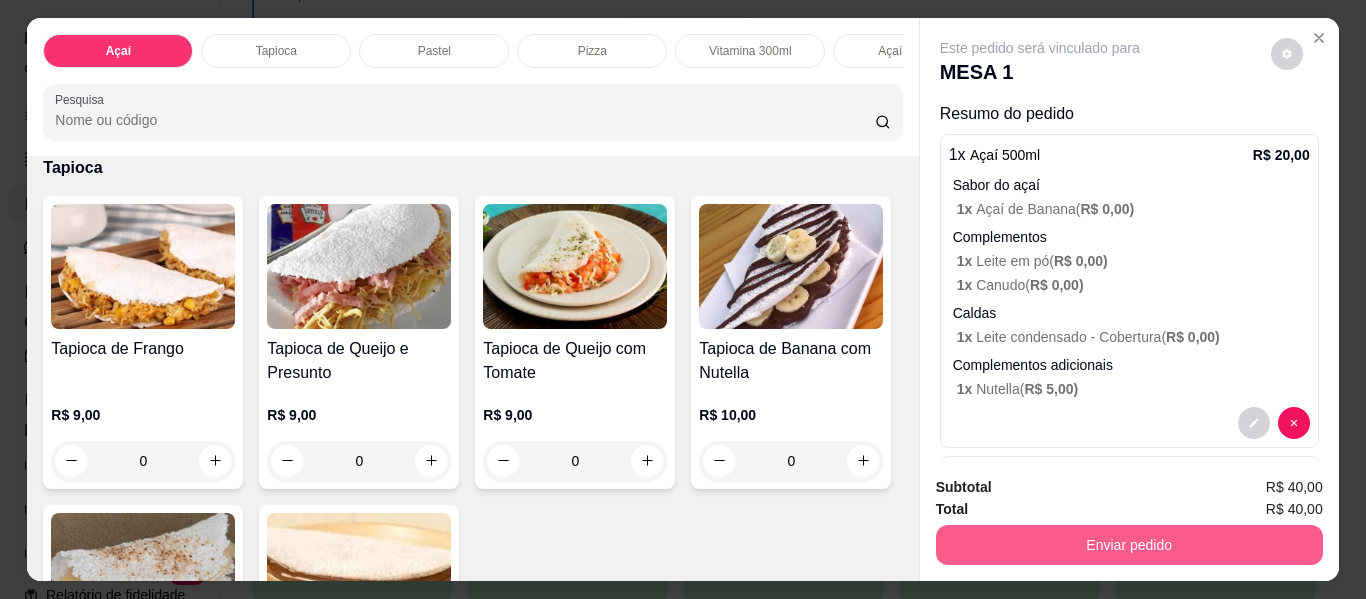 click on "Enviar pedido" at bounding box center [1129, 545] 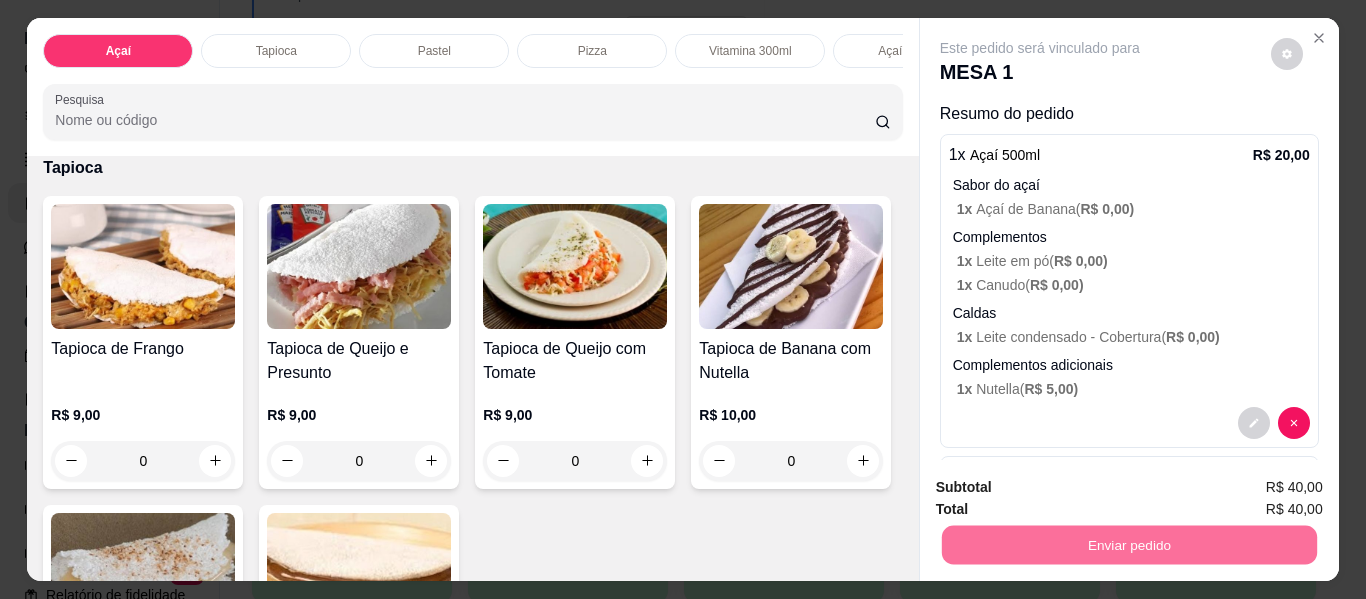 click on "Não registrar e enviar pedido" at bounding box center [1063, 489] 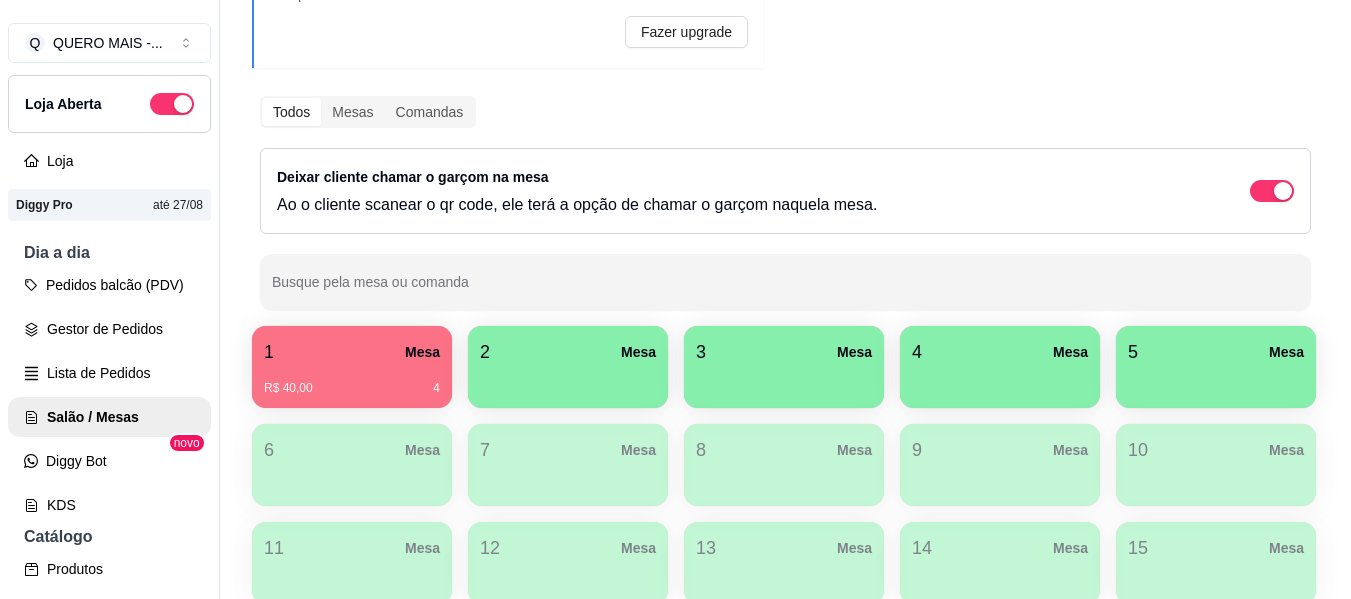 scroll, scrollTop: 0, scrollLeft: 0, axis: both 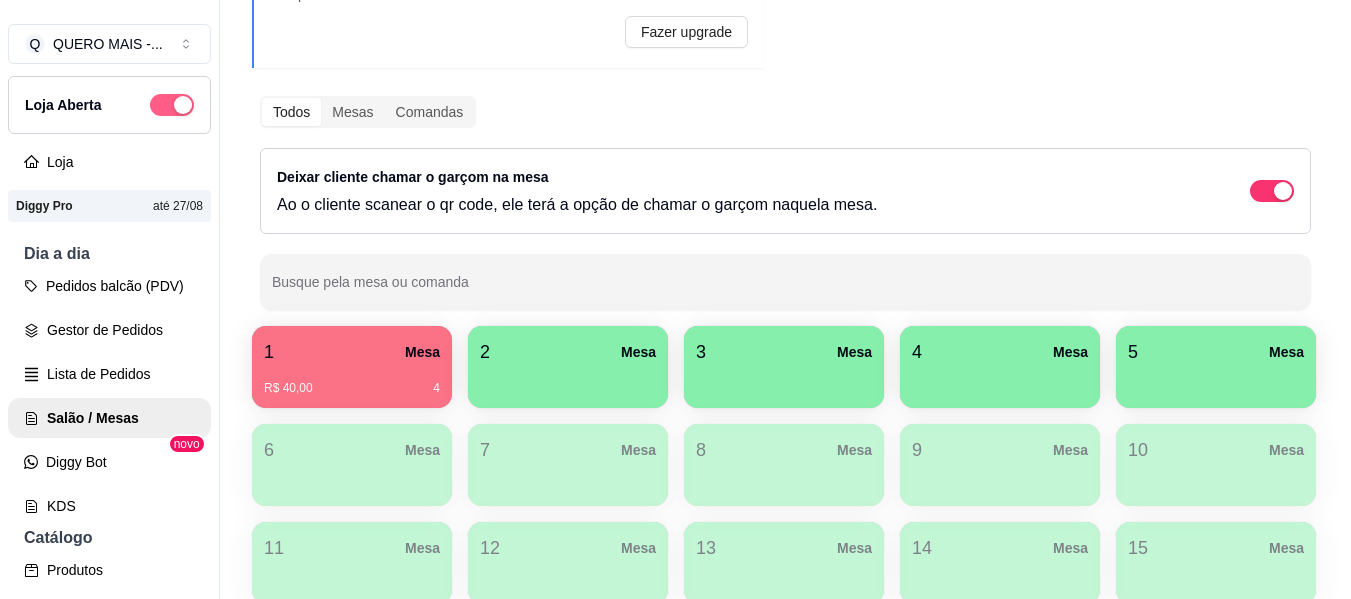 click at bounding box center (183, 105) 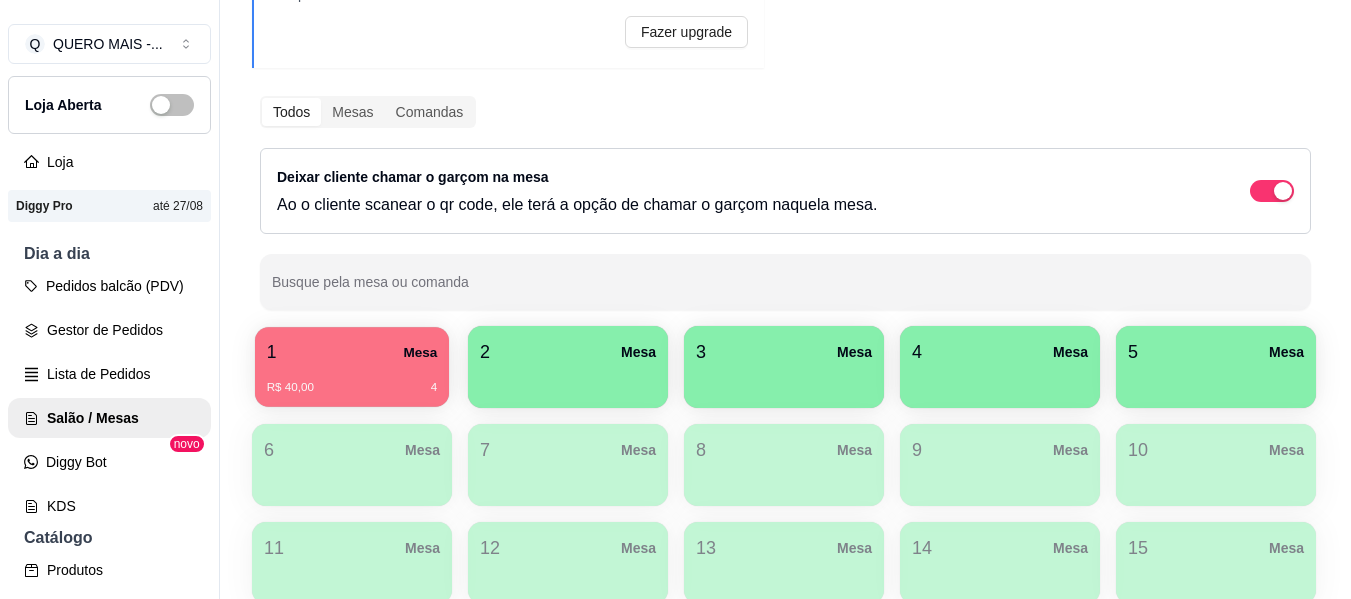 click on "R$ 40,00 4" at bounding box center [352, 380] 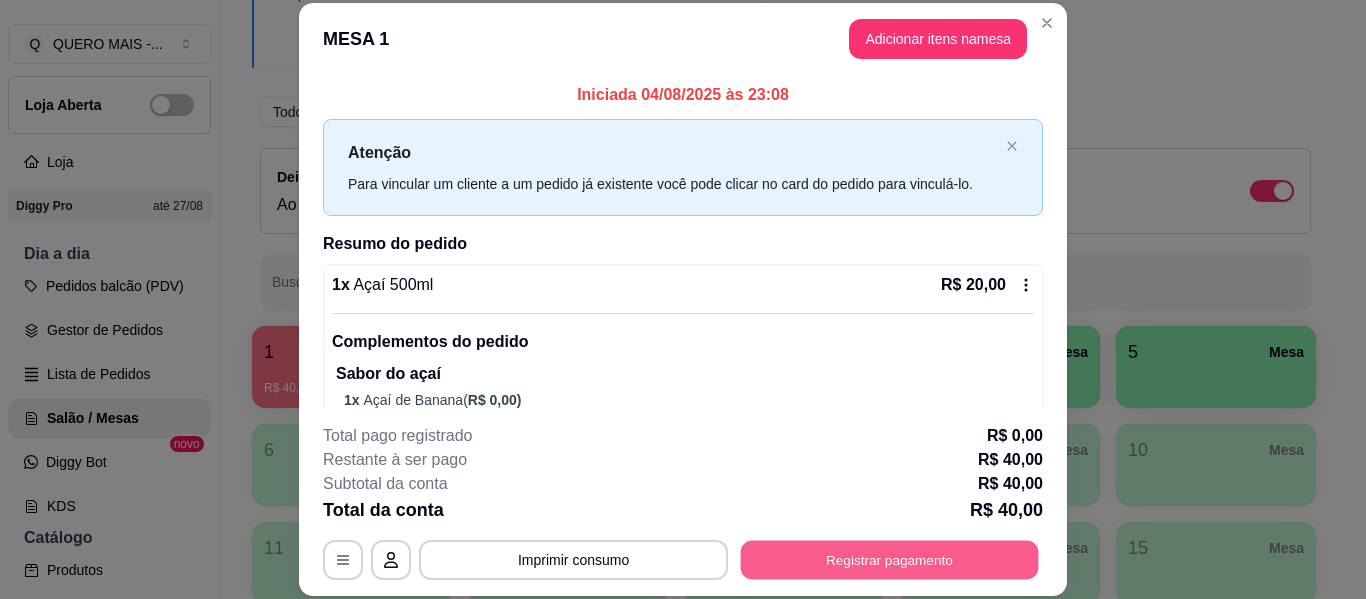 click on "Registrar pagamento" at bounding box center [890, 560] 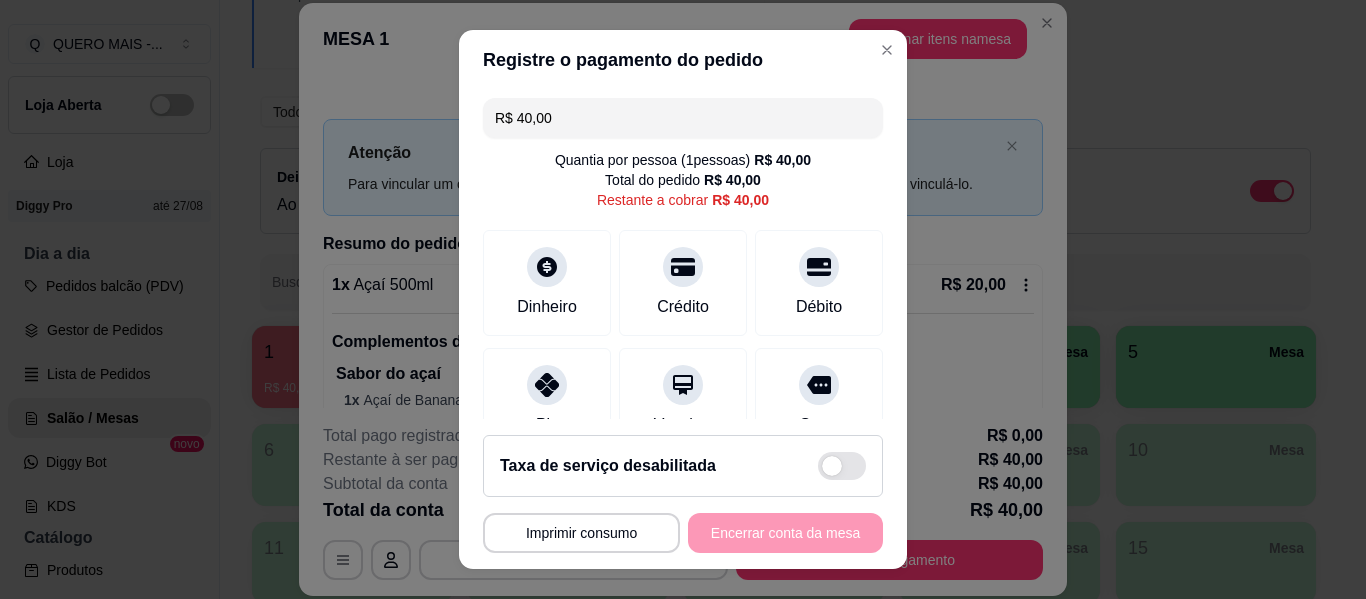 click on "R$ 40,00" at bounding box center [683, 118] 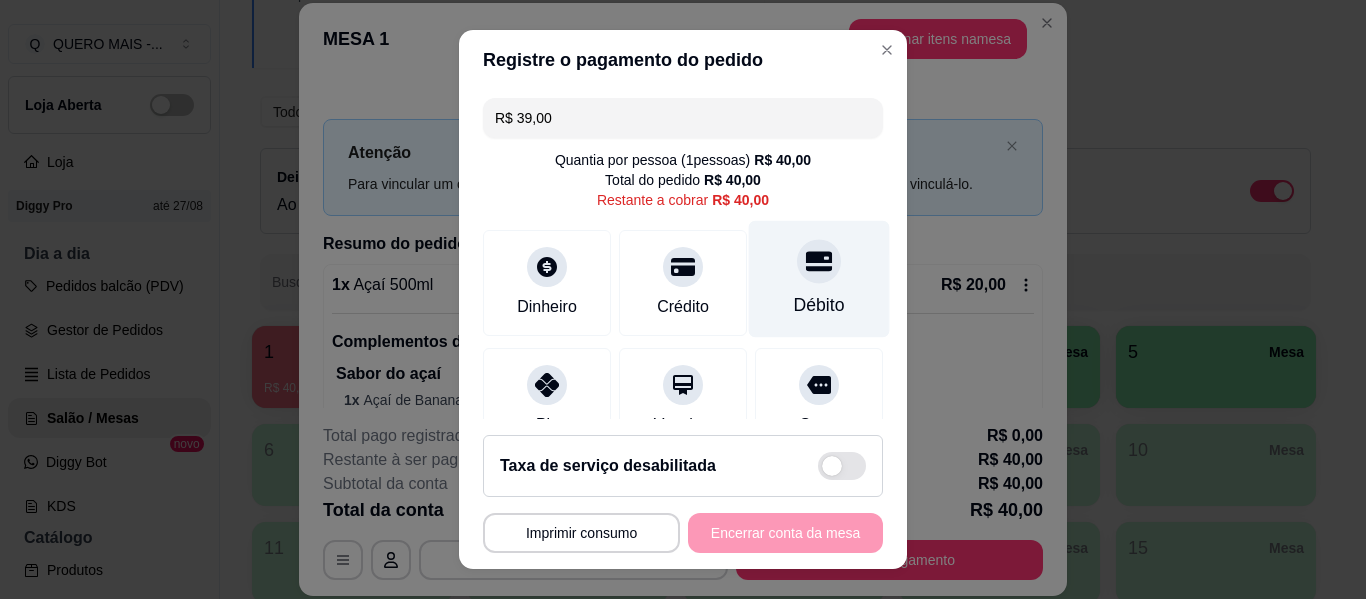 click on "Débito" at bounding box center (819, 279) 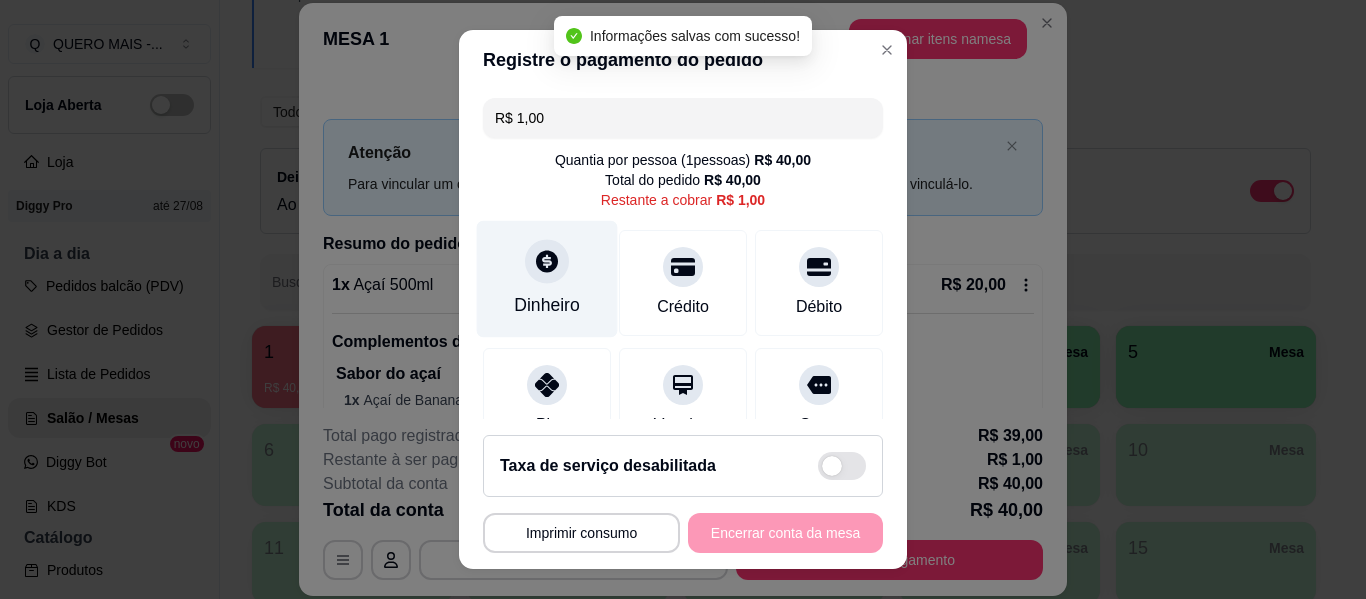 click on "Dinheiro" at bounding box center (547, 305) 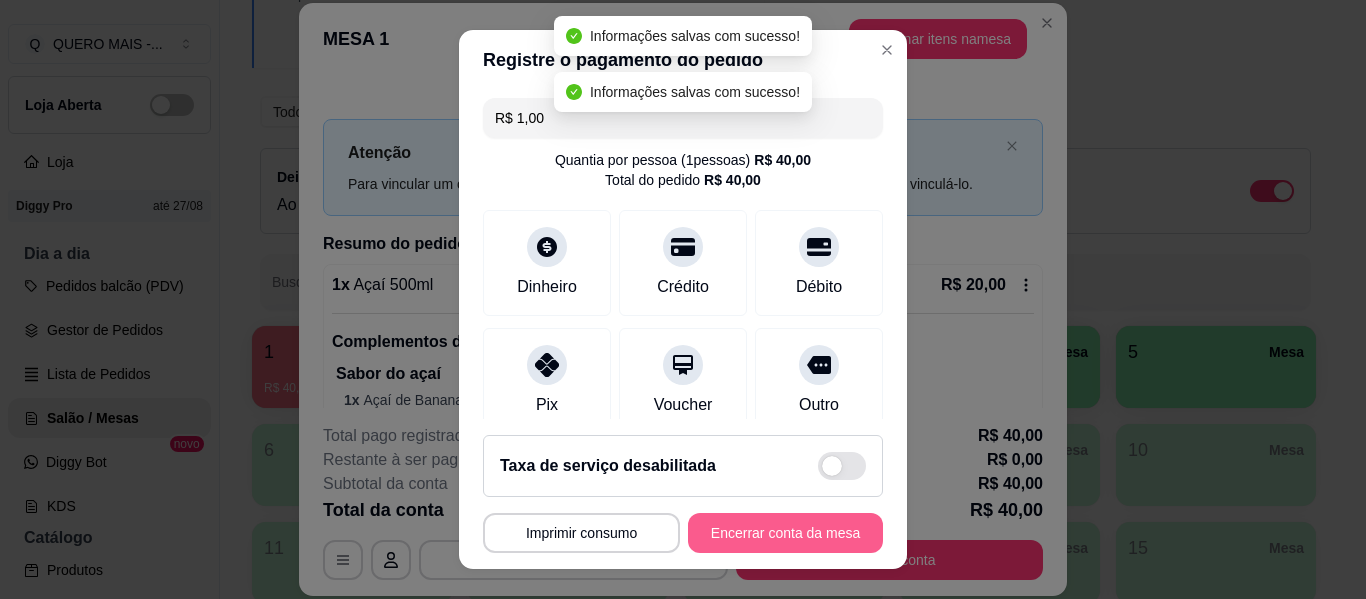 type on "R$ 0,00" 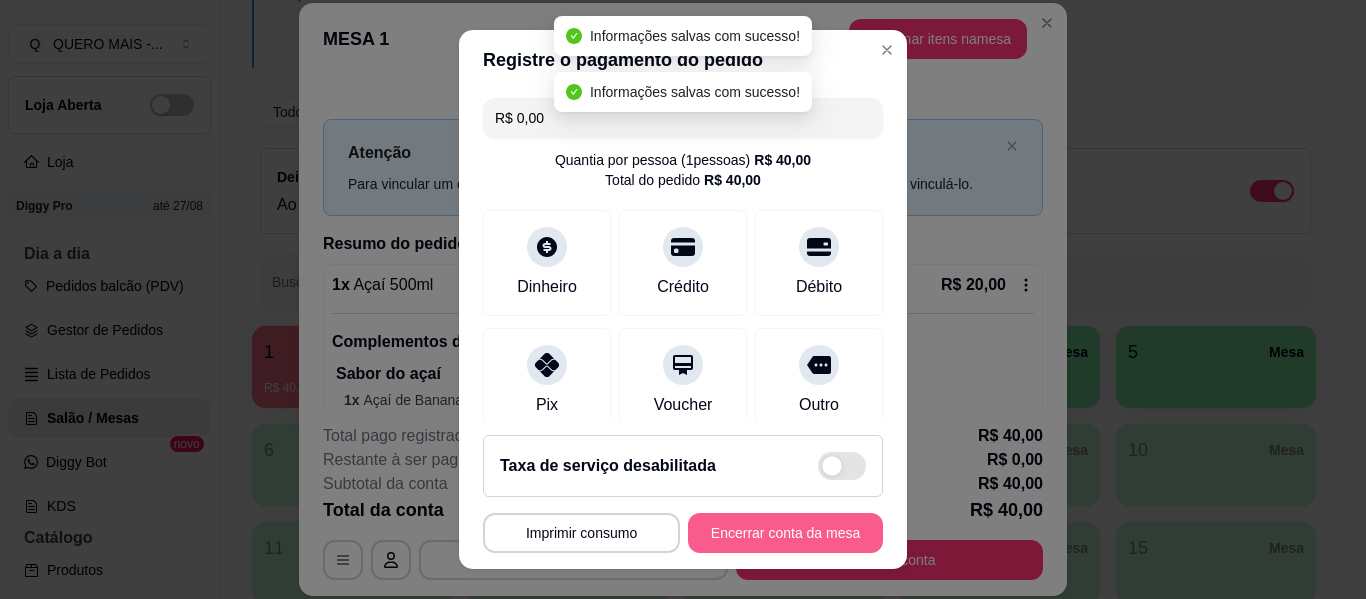 click on "Encerrar conta da mesa" at bounding box center (785, 533) 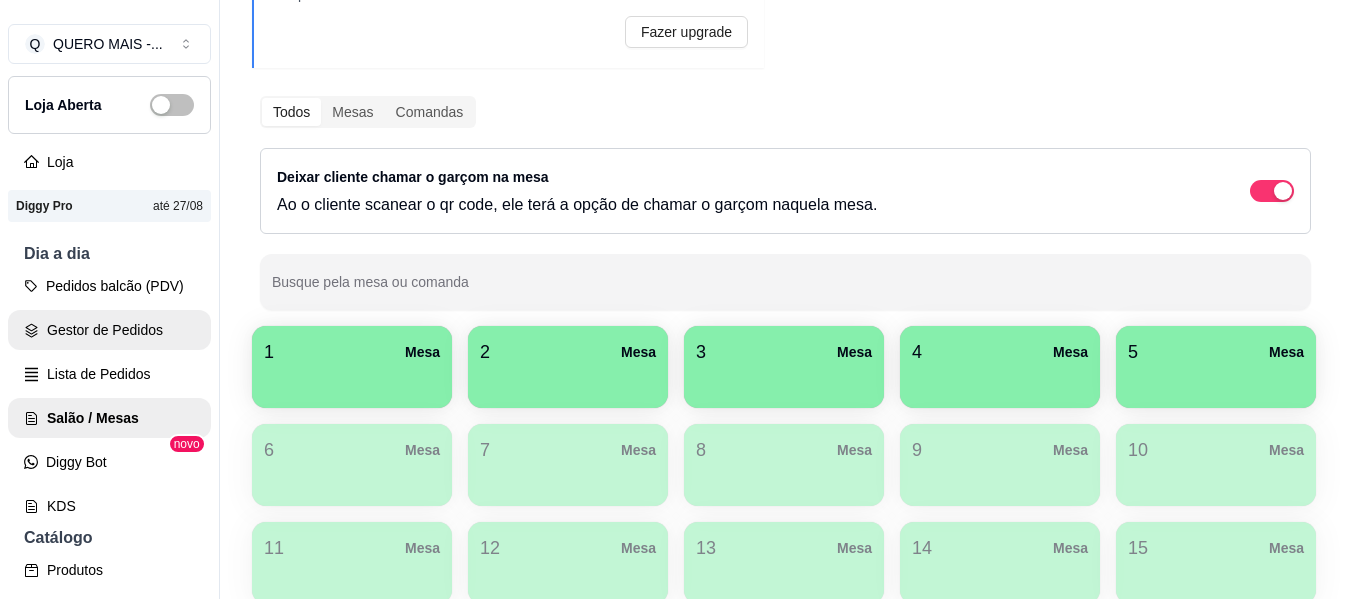 click on "Gestor de Pedidos" at bounding box center (109, 330) 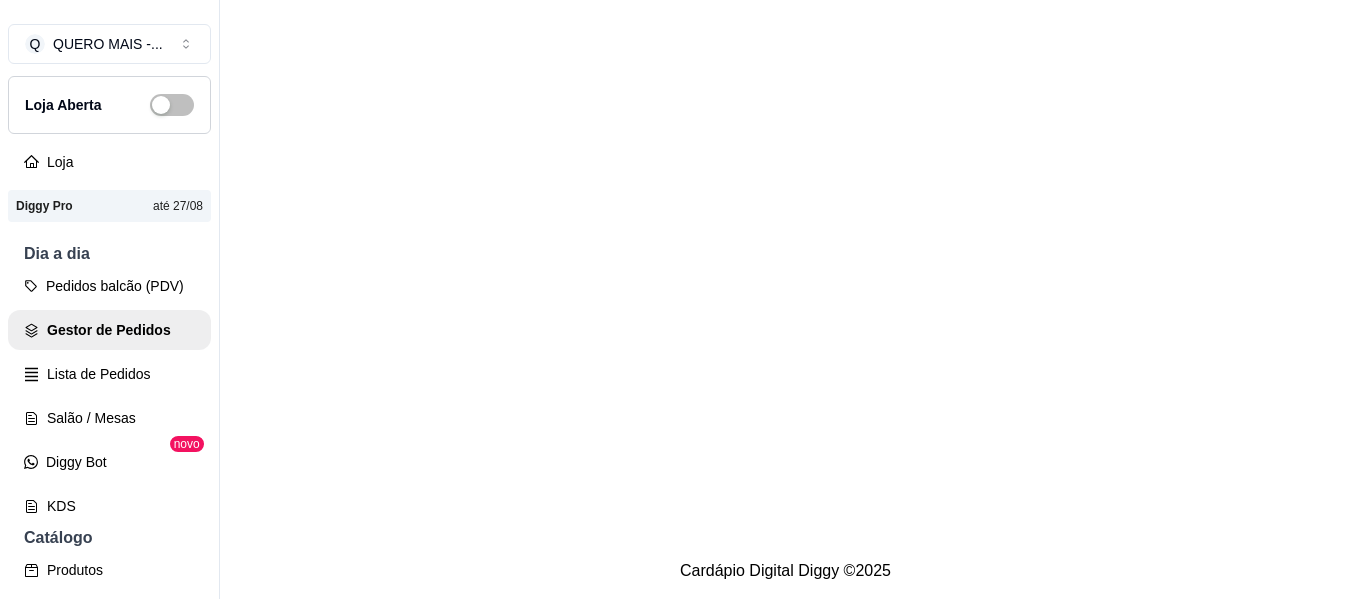 scroll, scrollTop: 0, scrollLeft: 0, axis: both 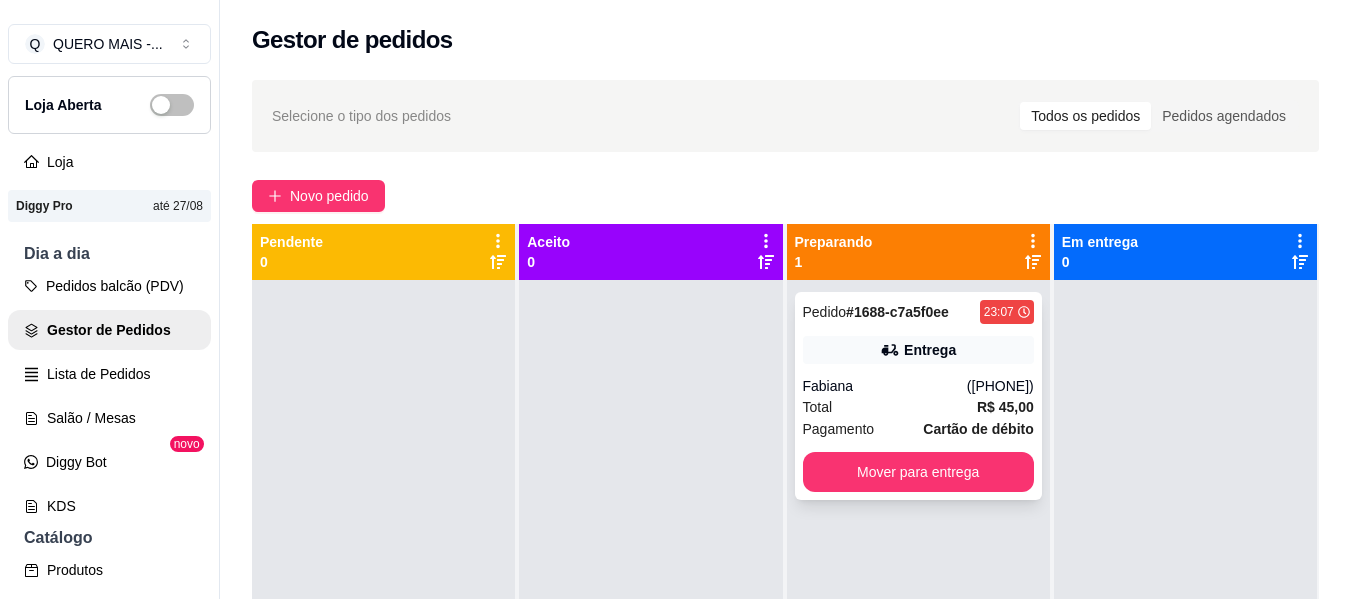 click on "Mover para entrega" at bounding box center [918, 472] 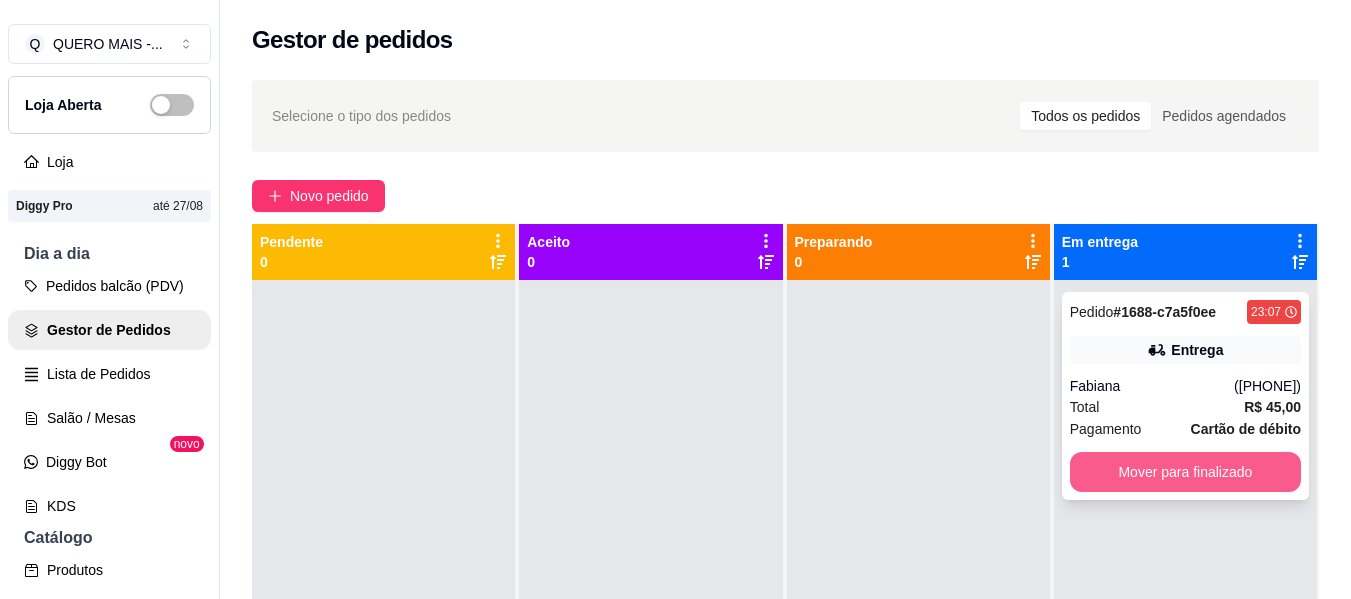 click on "Mover para finalizado" at bounding box center (1185, 472) 